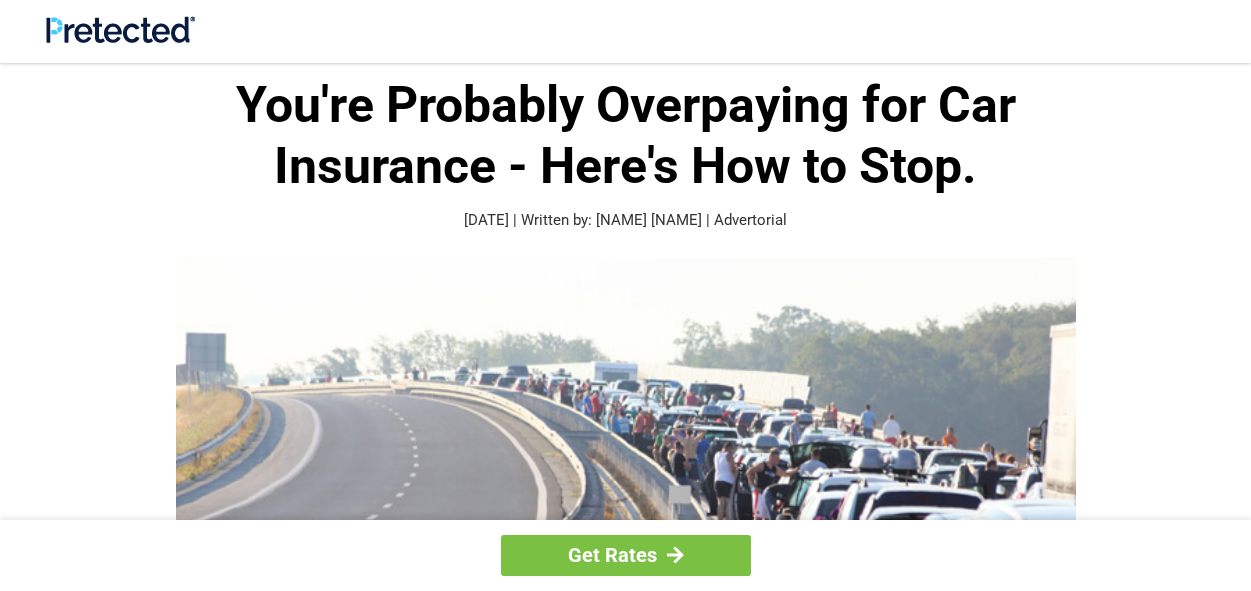 scroll, scrollTop: 0, scrollLeft: 0, axis: both 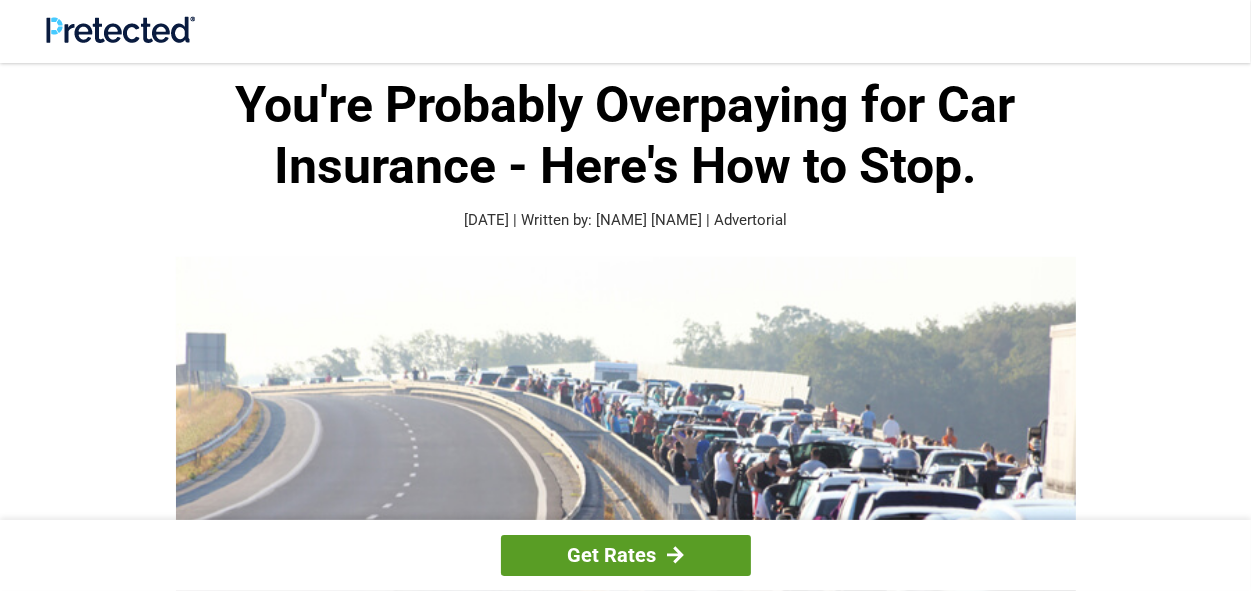 click on "Get Rates" at bounding box center (626, 555) 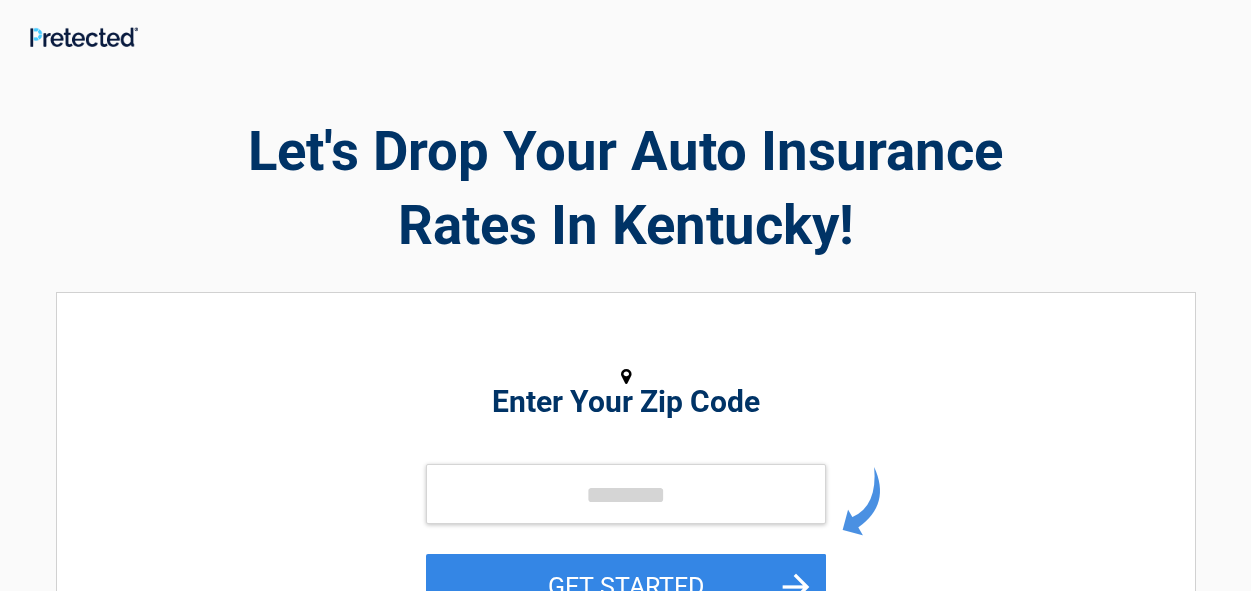 scroll, scrollTop: 0, scrollLeft: 0, axis: both 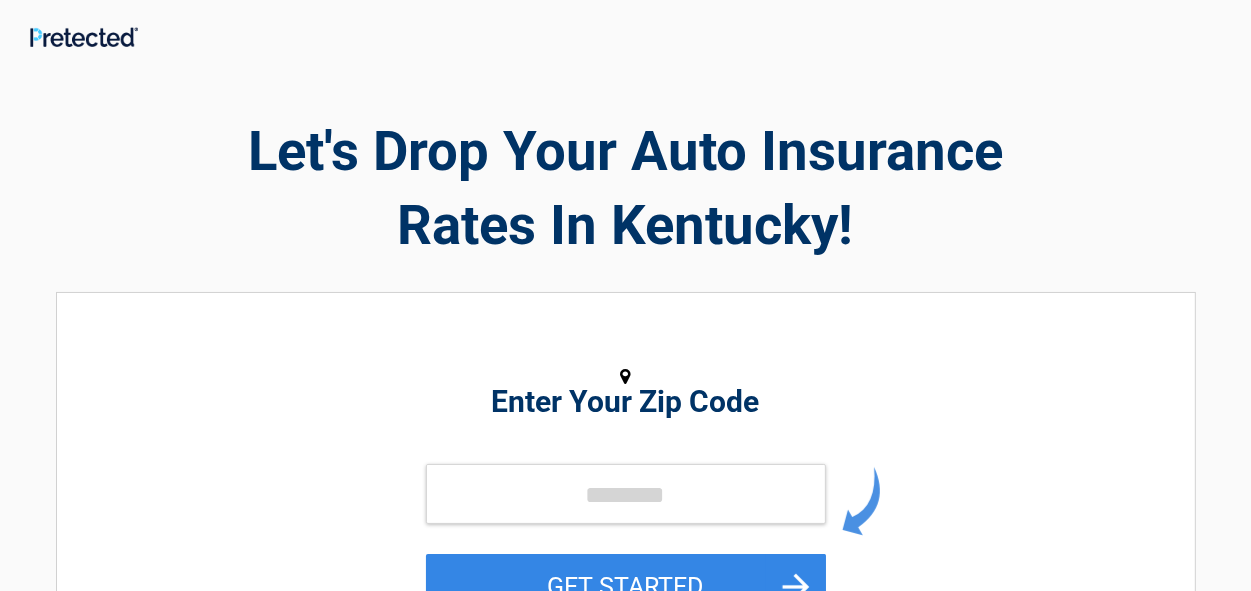 click on "Enter Your Zip Code
GET STARTED" at bounding box center [626, 498] 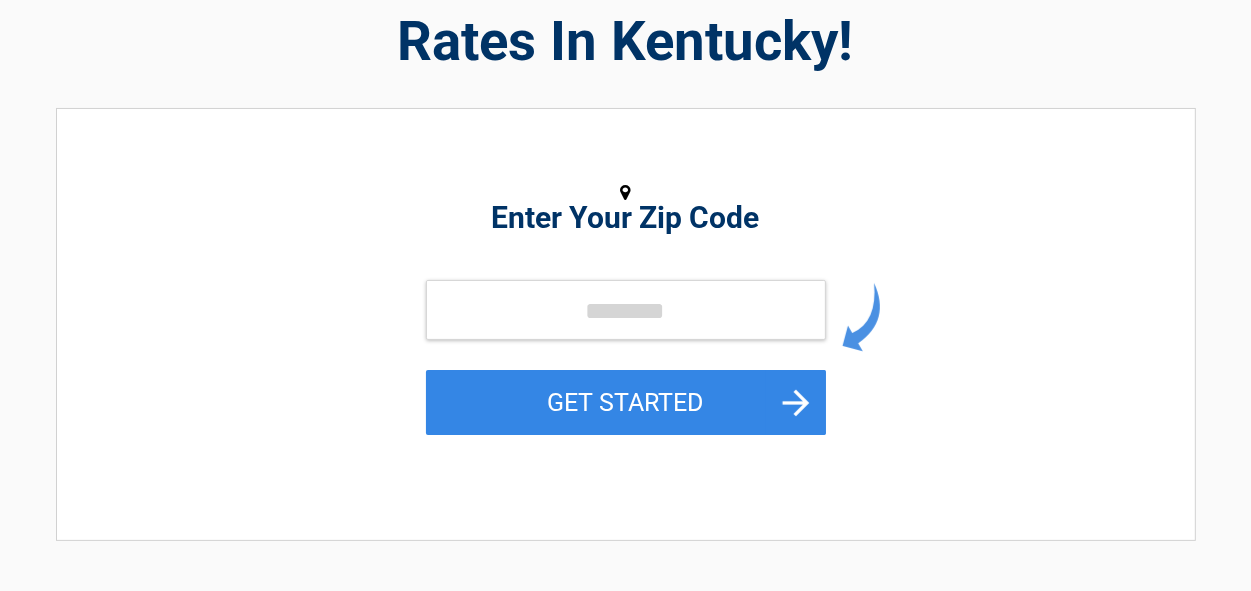 scroll, scrollTop: 200, scrollLeft: 0, axis: vertical 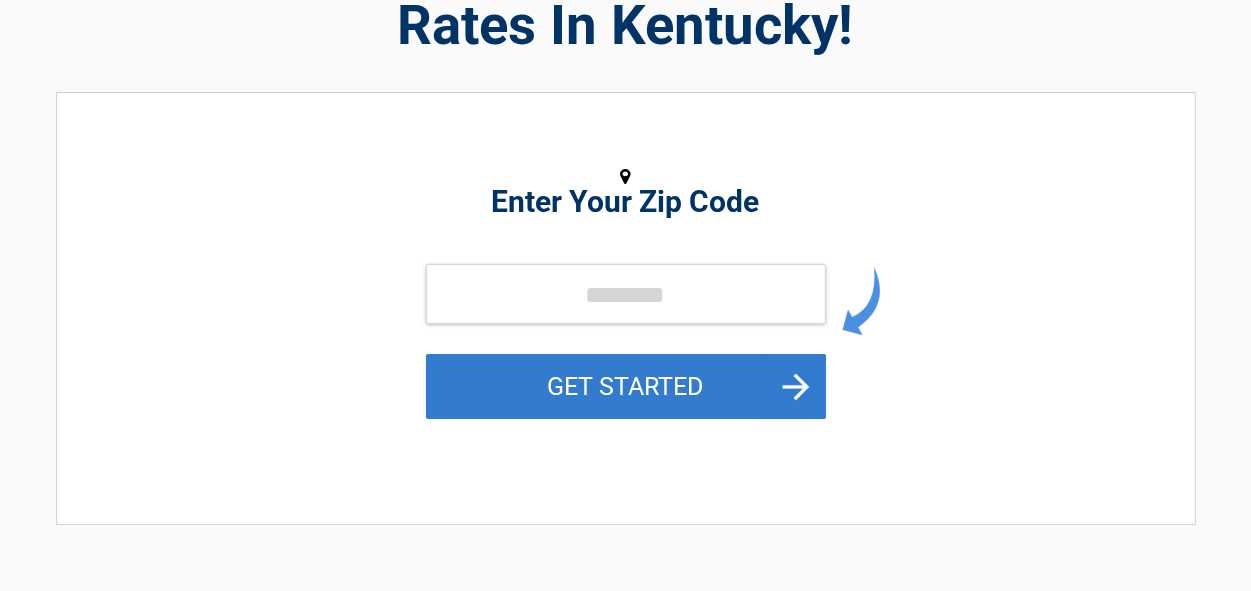 click on "GET STARTED" at bounding box center (626, 386) 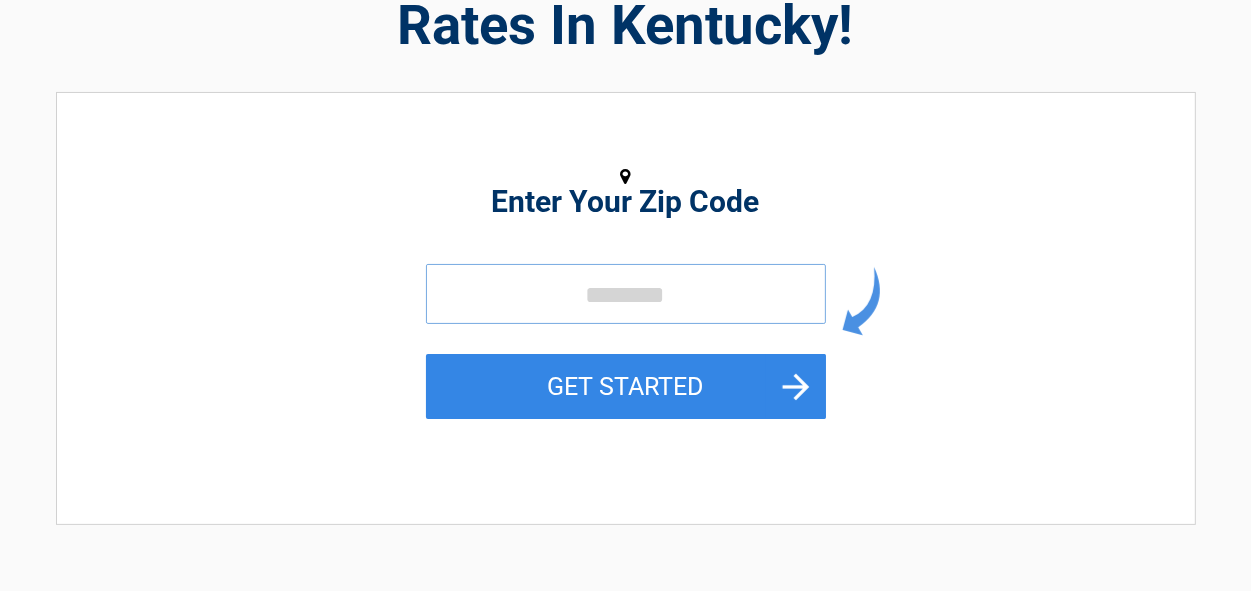 click at bounding box center (626, 294) 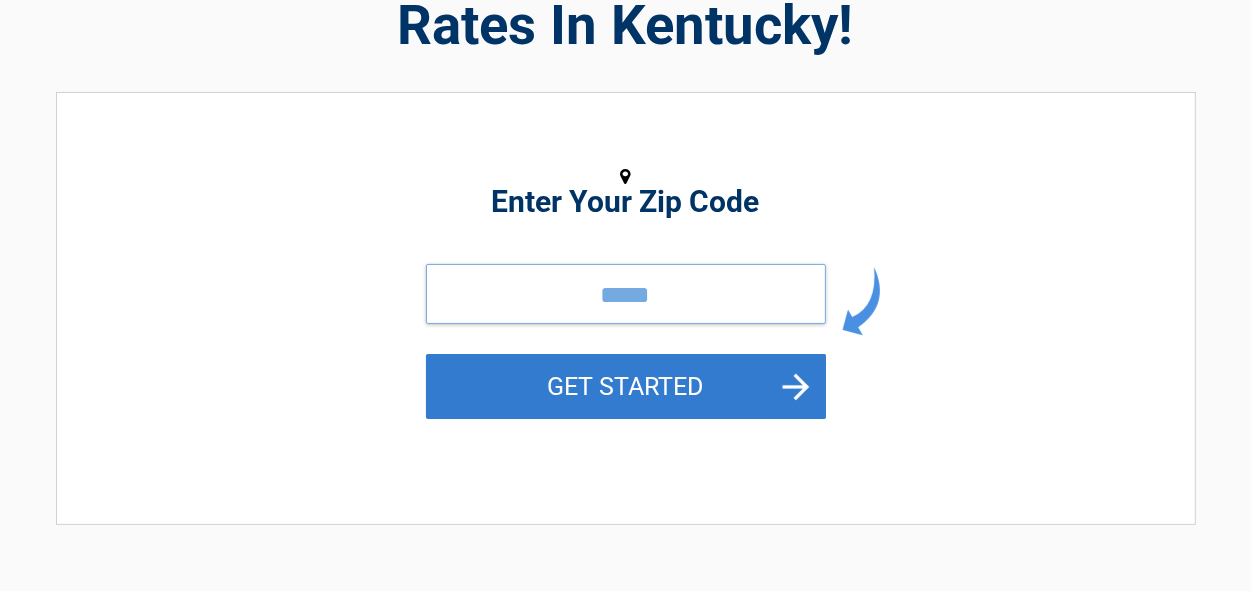 type on "*****" 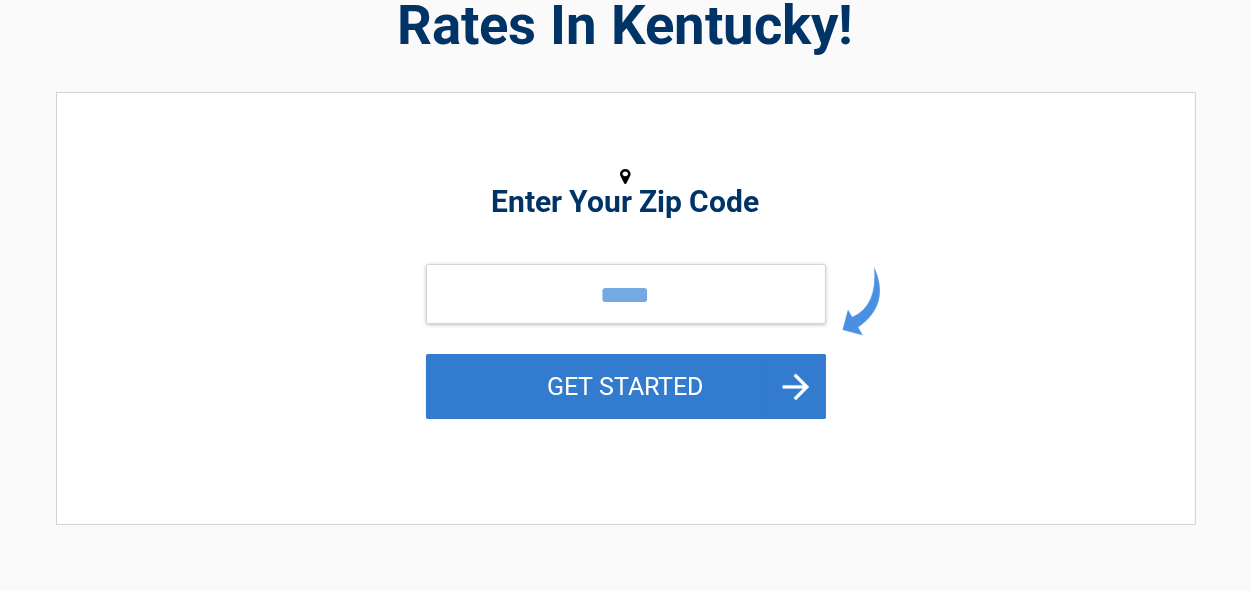 click on "GET STARTED" at bounding box center [626, 386] 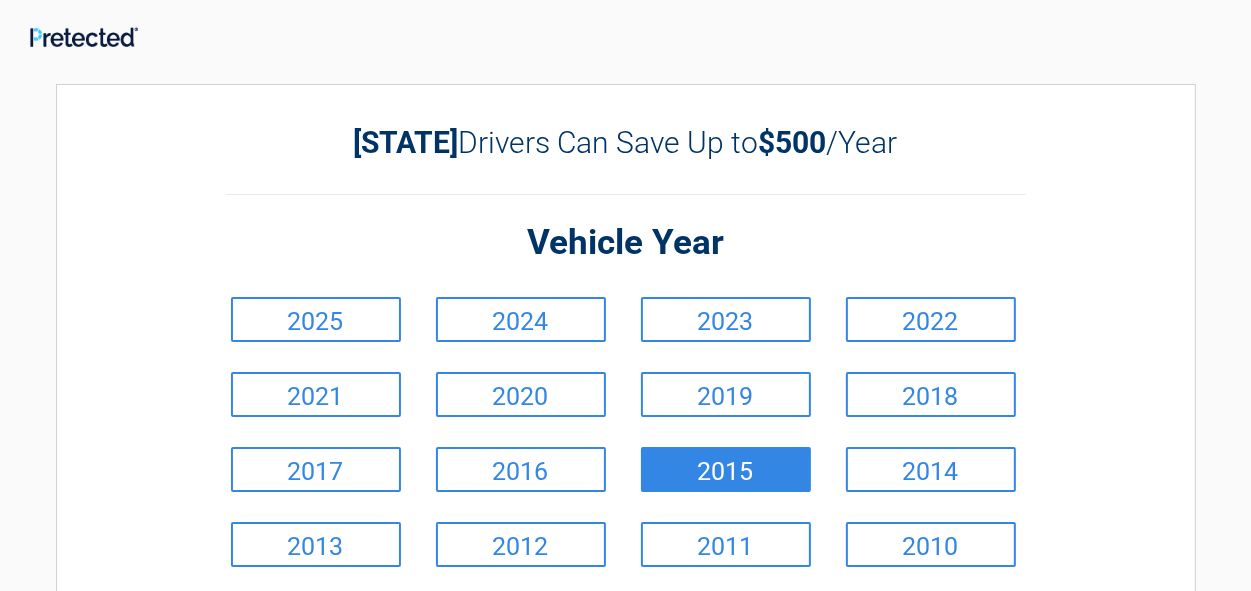 click on "2015" at bounding box center (726, 469) 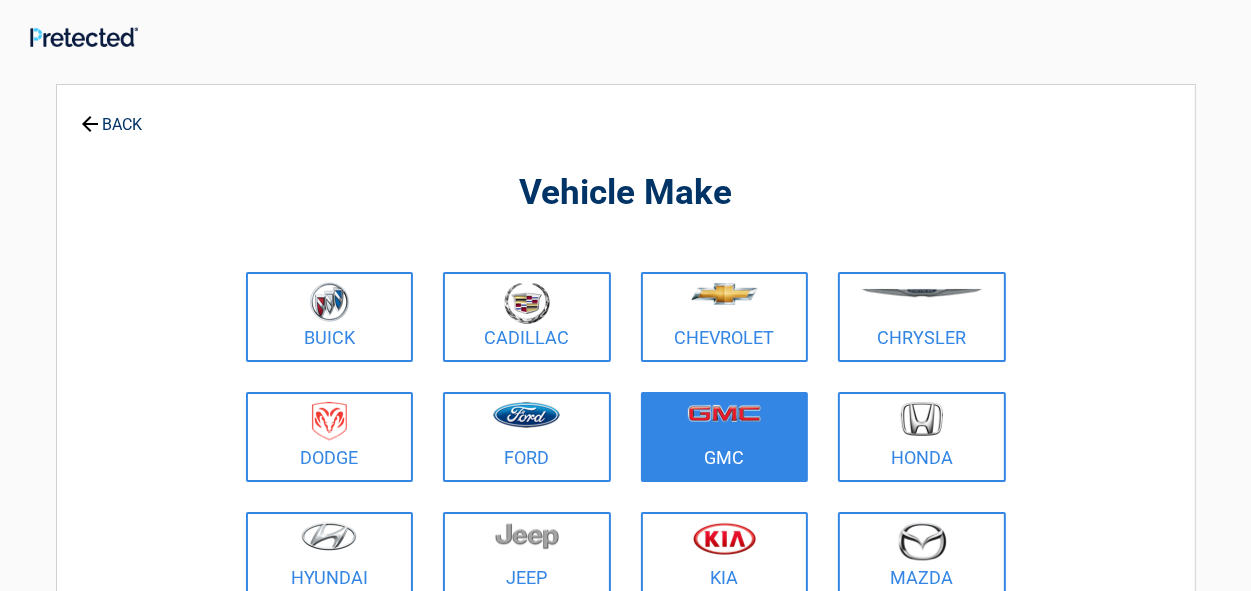 click on "GMC" at bounding box center (725, 437) 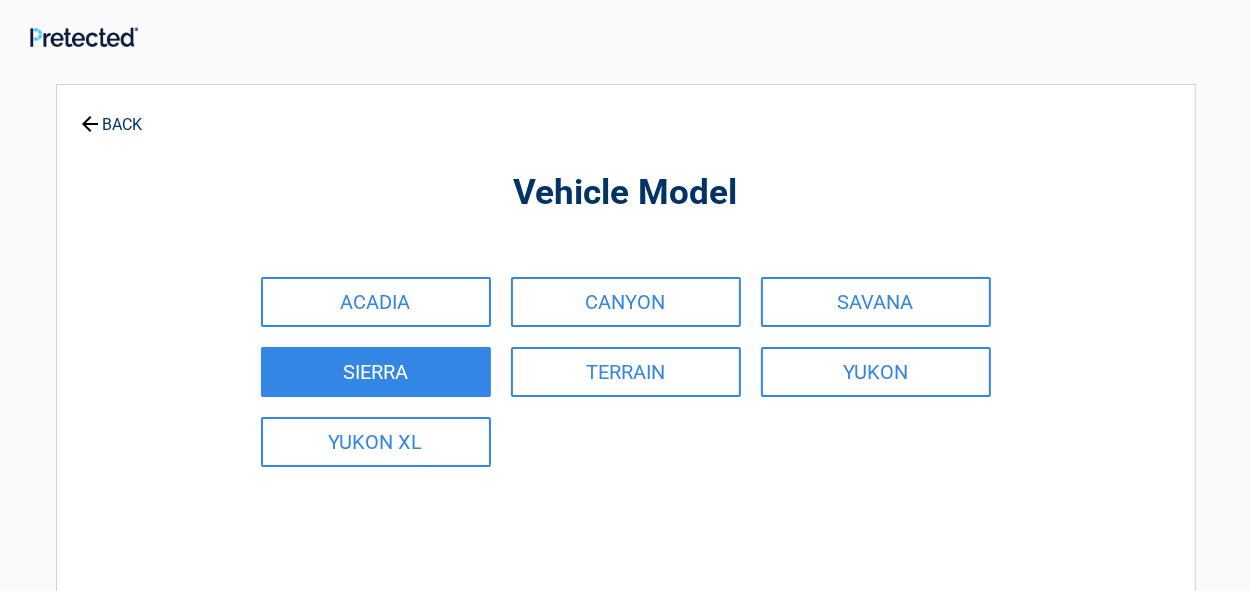 click on "SIERRA" at bounding box center (376, 372) 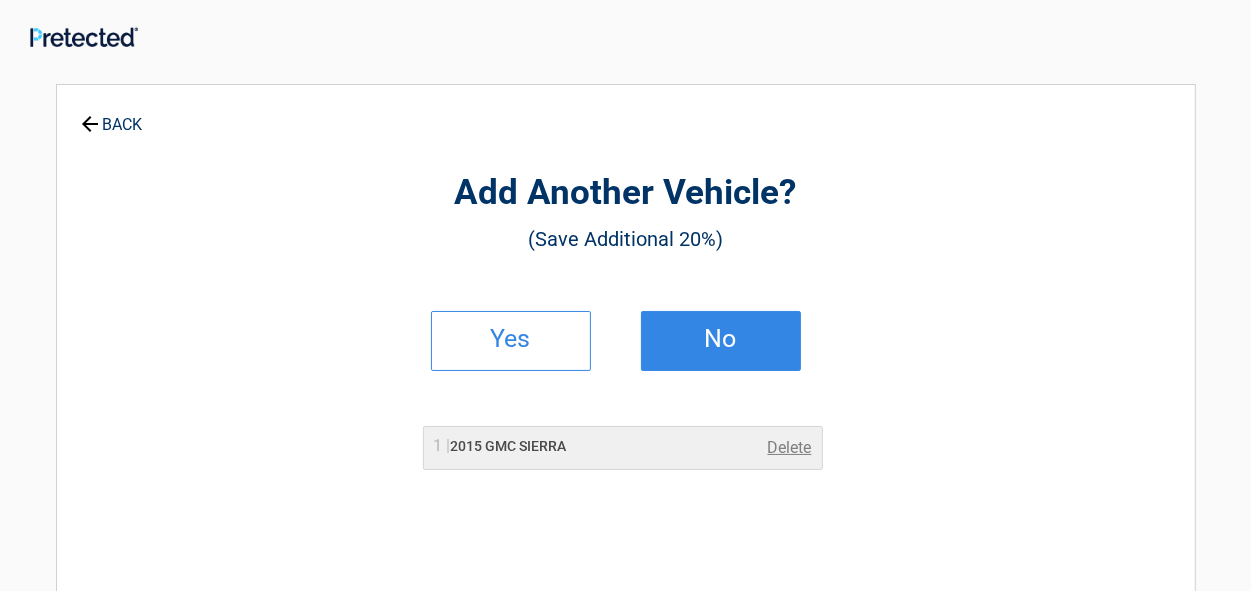 click on "No" at bounding box center [721, 339] 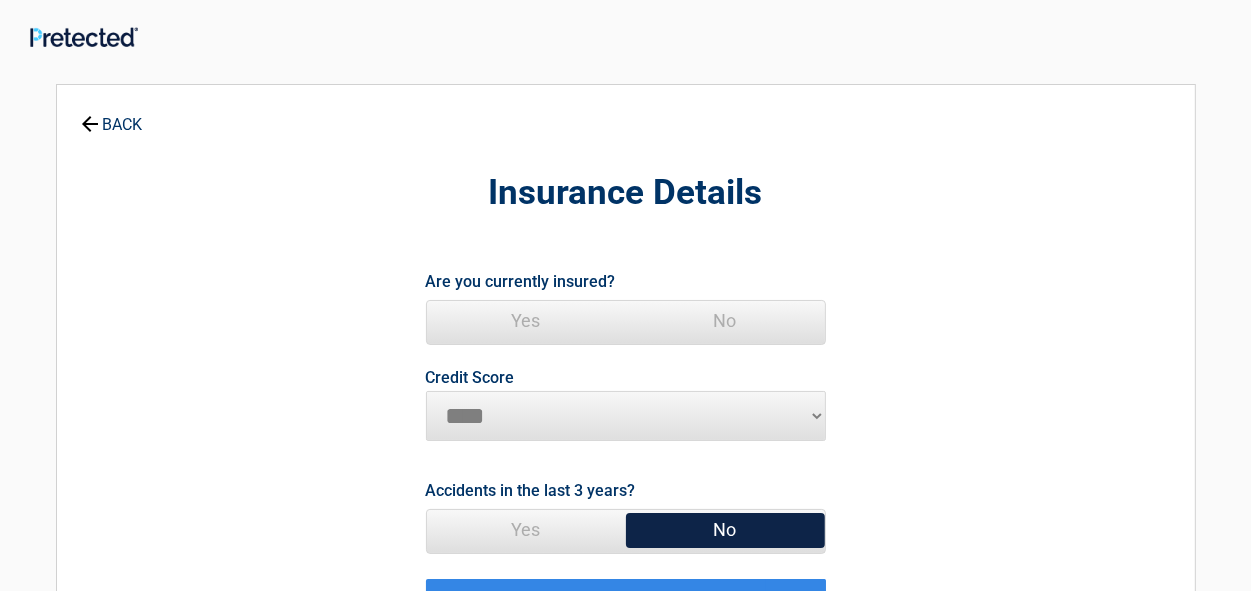 click on "Yes" at bounding box center [526, 321] 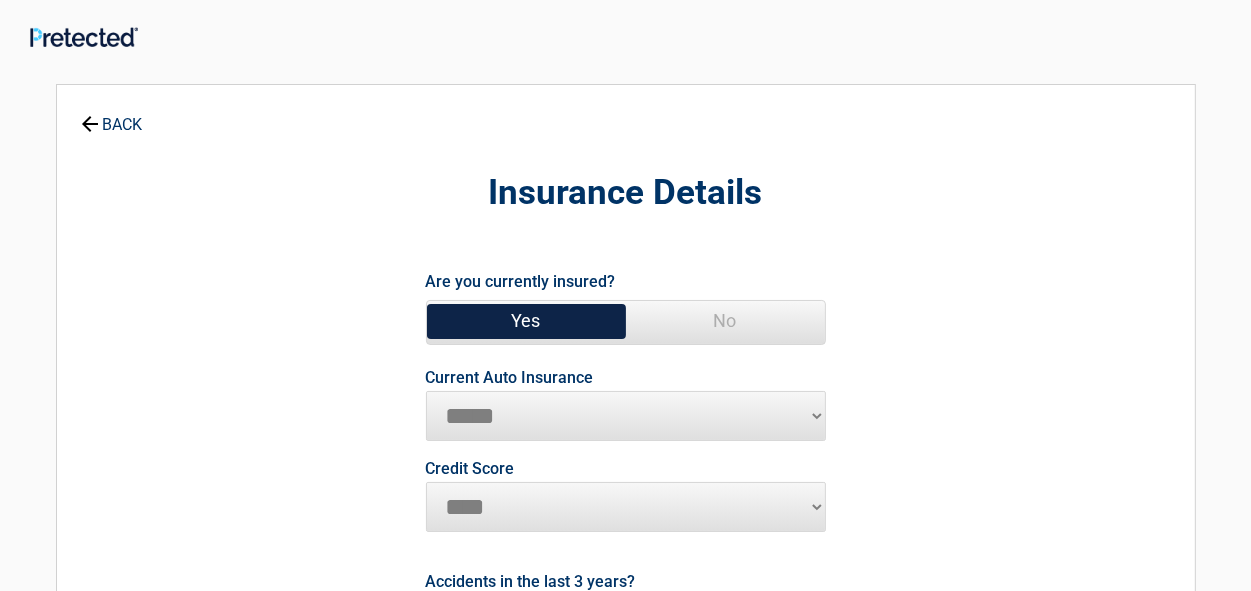click on "Yes" at bounding box center [526, 321] 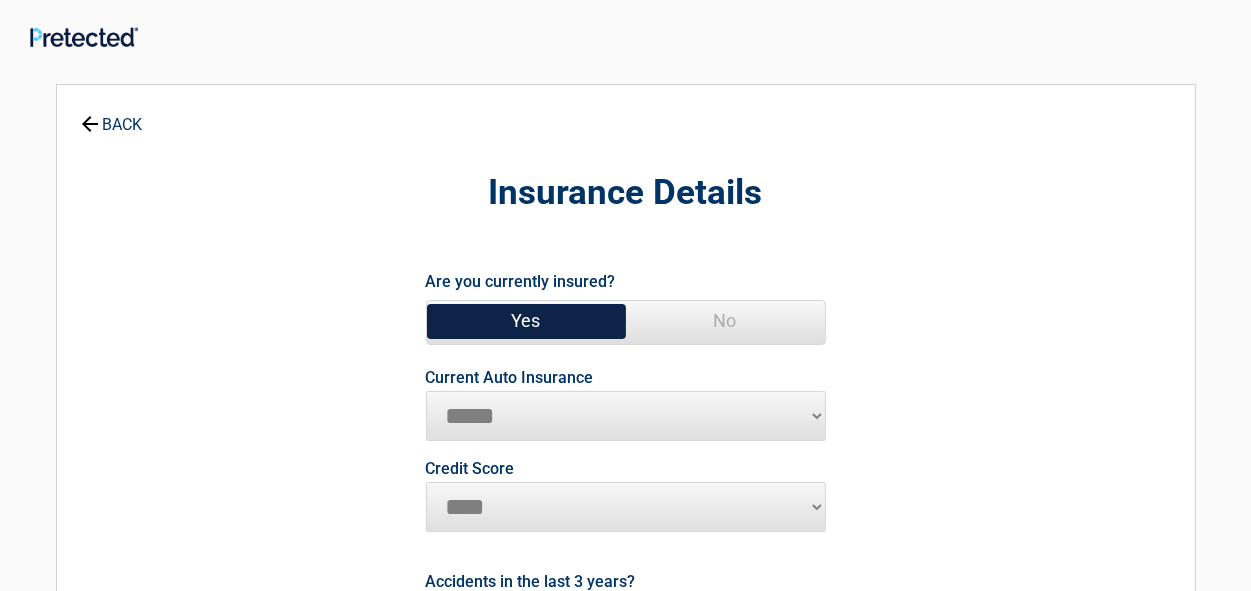 select on "**********" 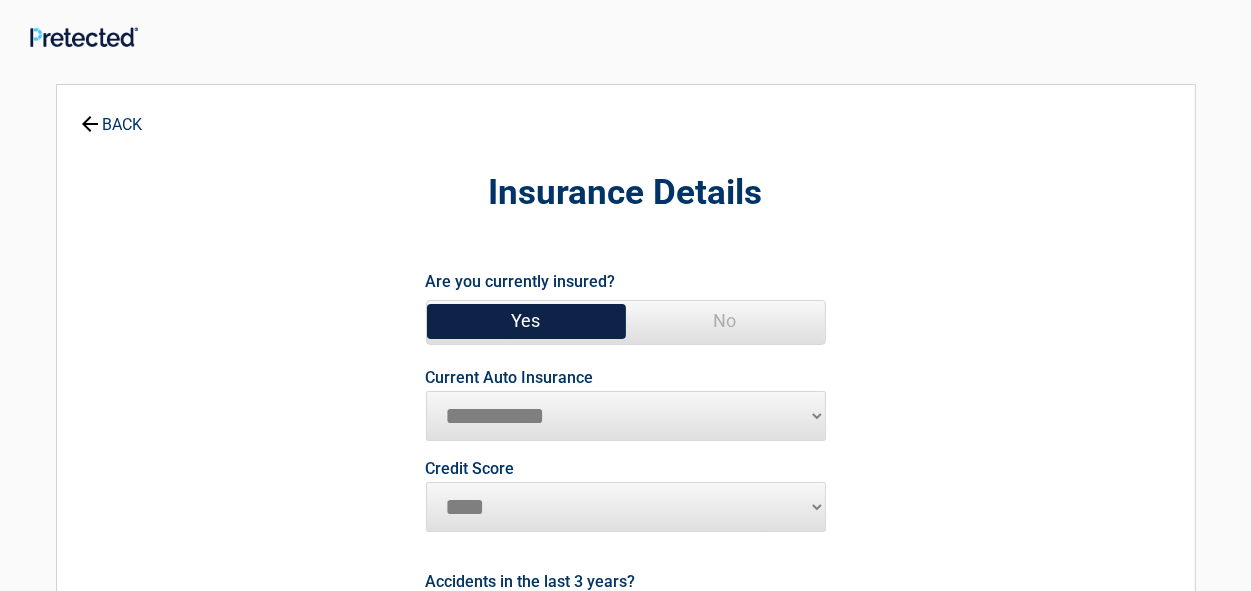 click on "**********" at bounding box center (626, 416) 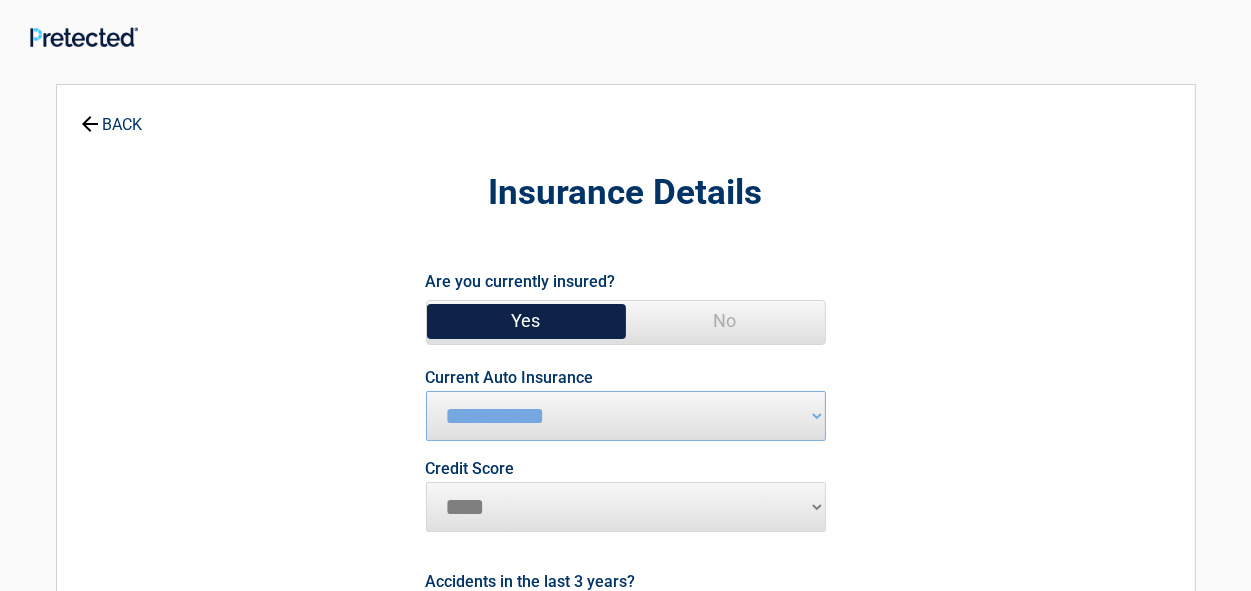 click on "Yes" at bounding box center (526, 321) 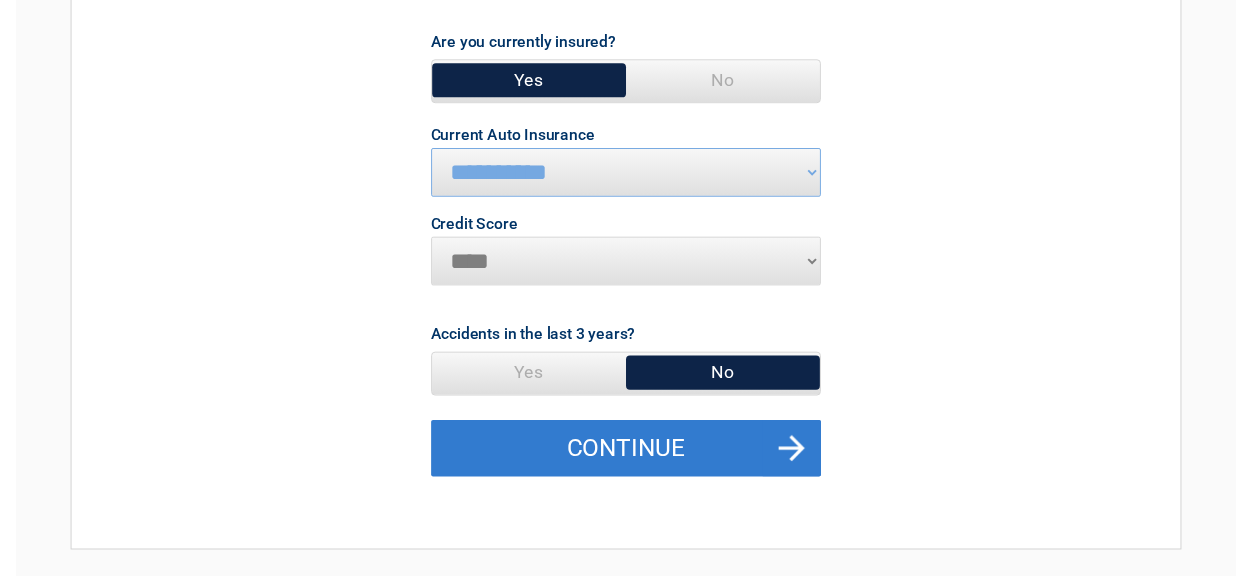 scroll, scrollTop: 300, scrollLeft: 0, axis: vertical 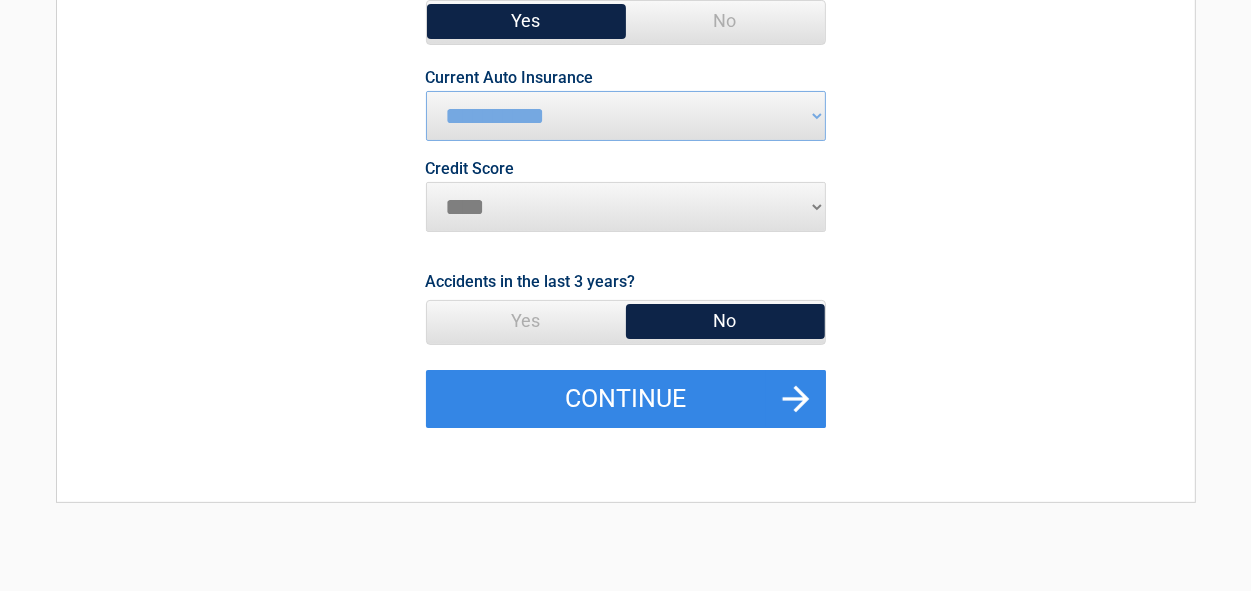 click on "*********
****
*******
****" at bounding box center (626, 207) 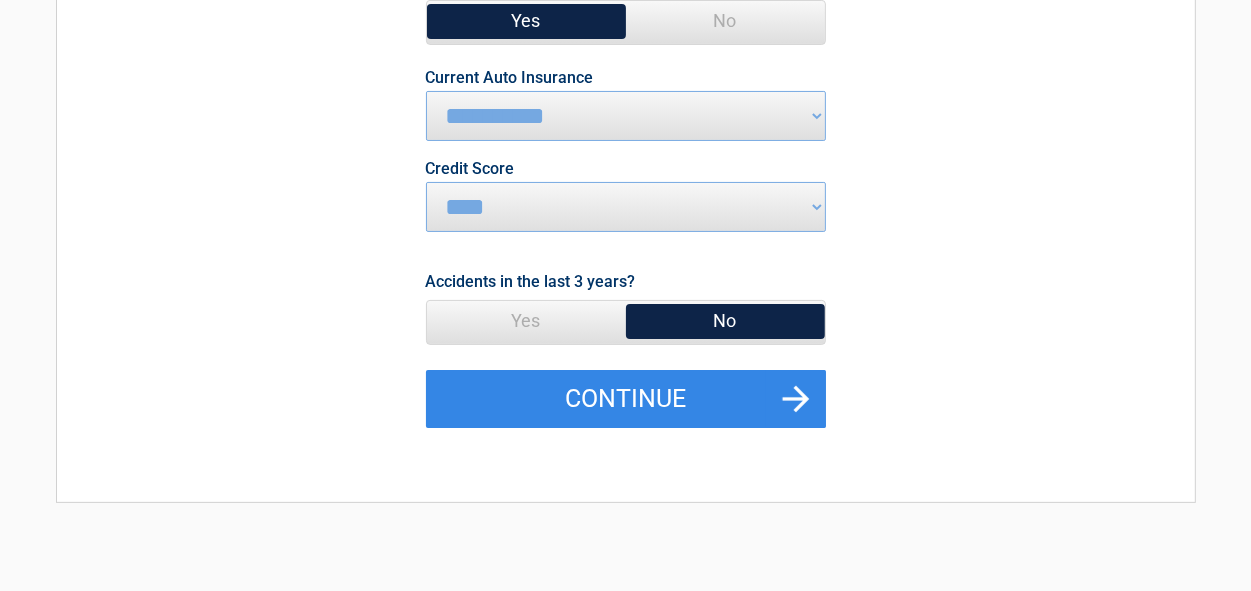 click on "No" at bounding box center (725, 321) 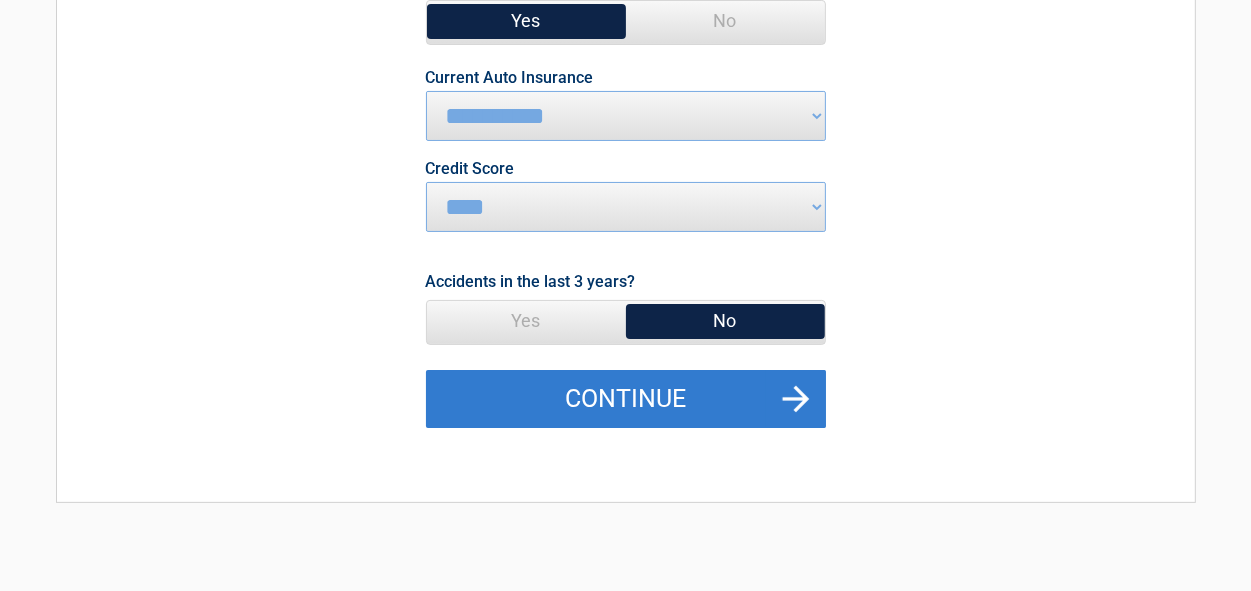 click on "Continue" at bounding box center (626, 399) 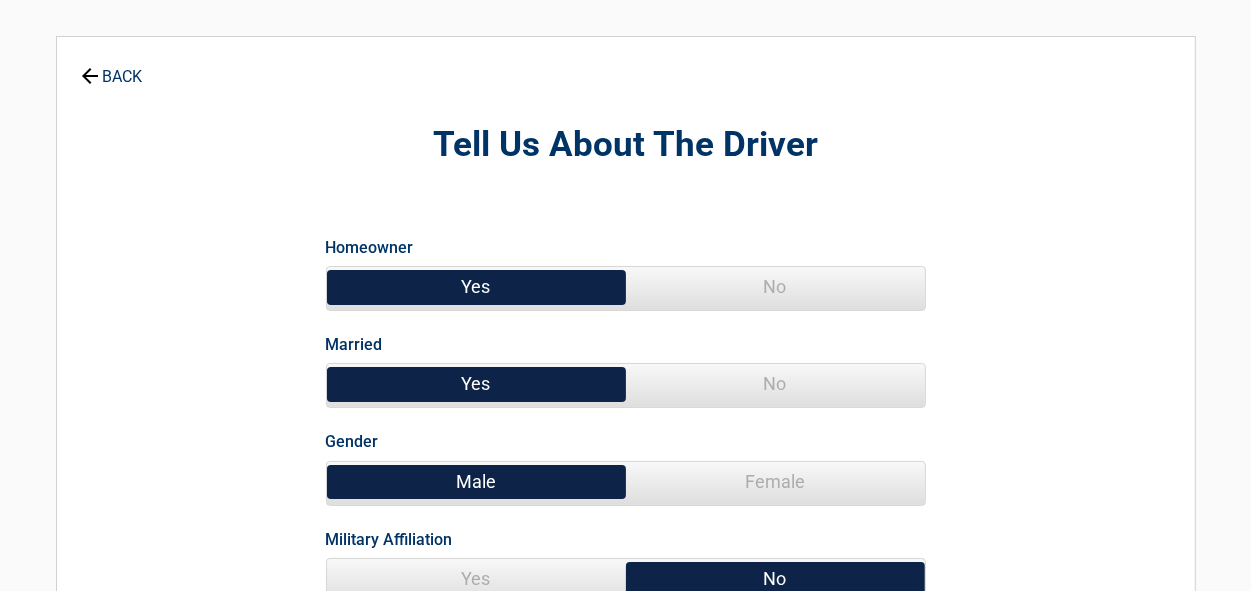 scroll, scrollTop: 0, scrollLeft: 0, axis: both 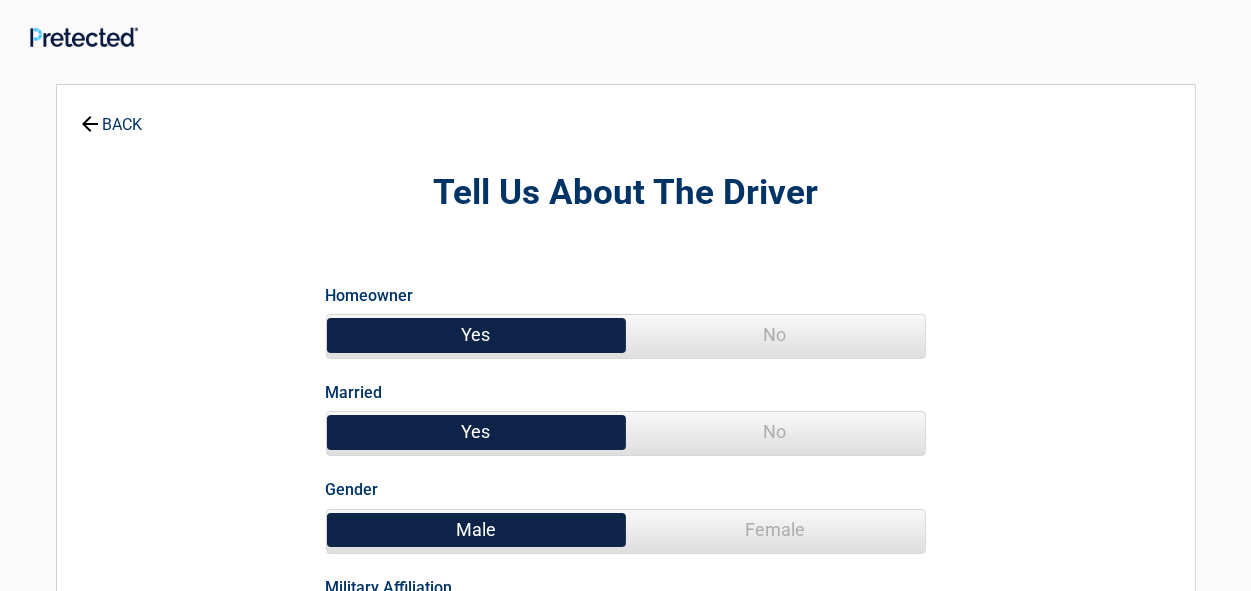click on "Yes" at bounding box center (476, 335) 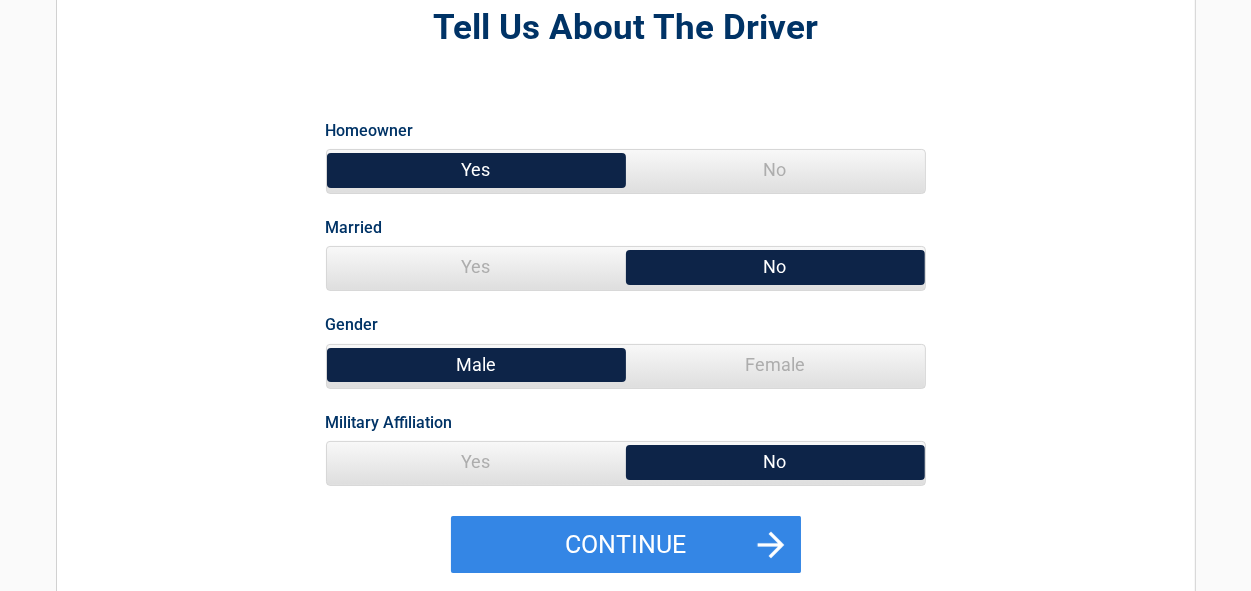 scroll, scrollTop: 200, scrollLeft: 0, axis: vertical 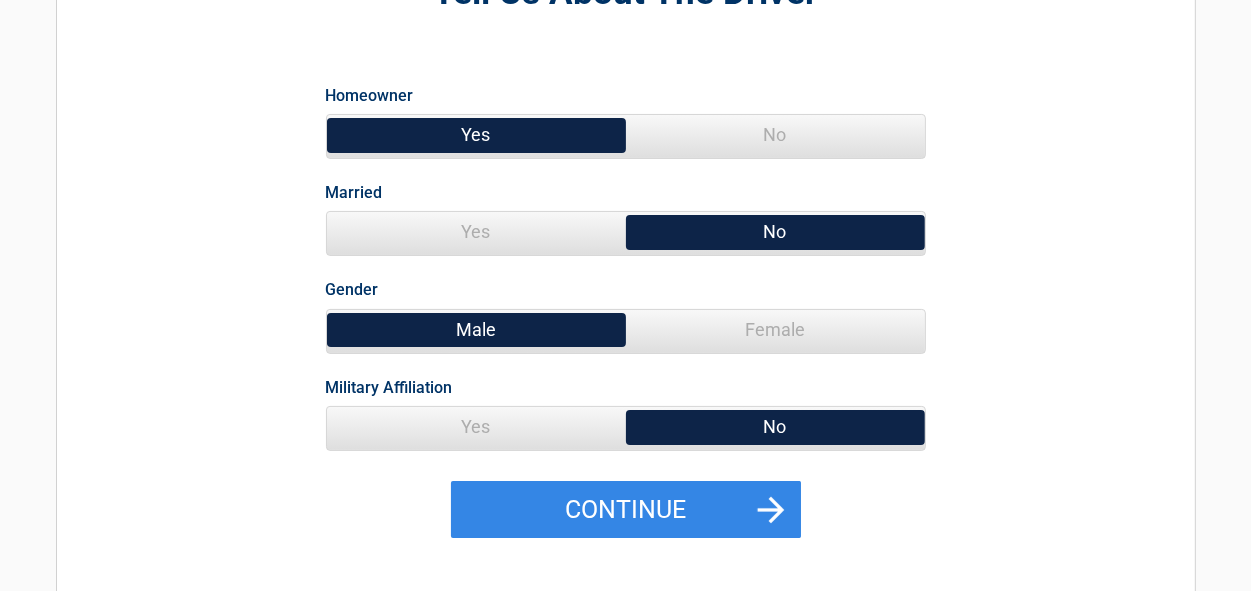 click on "Male" at bounding box center (476, 330) 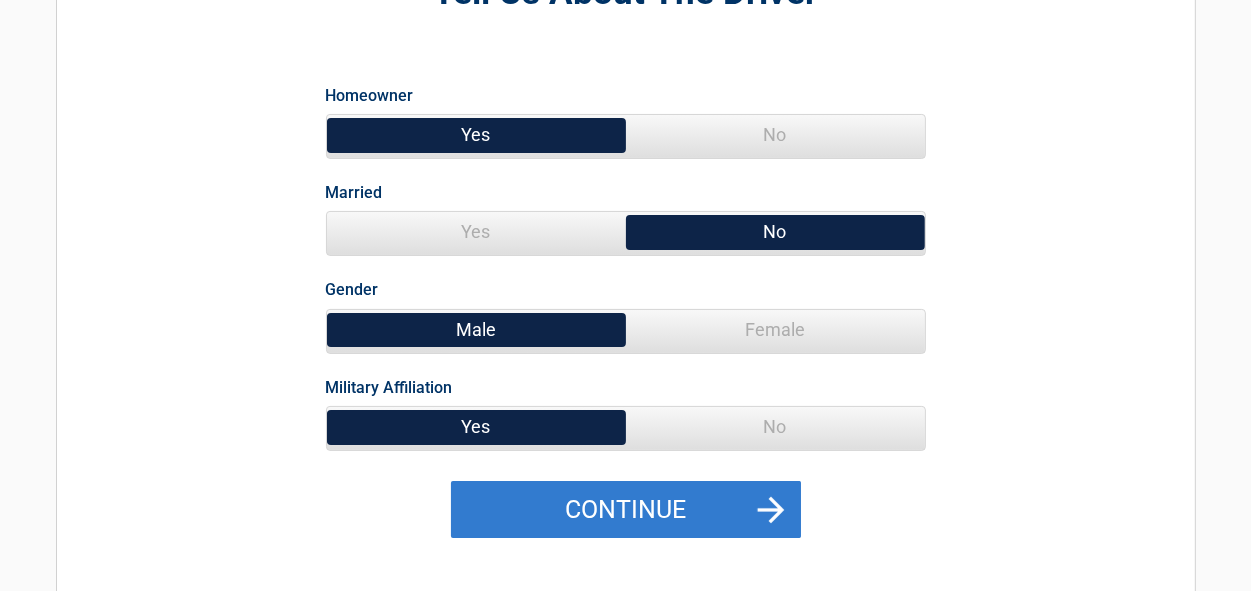click on "Continue" at bounding box center [626, 510] 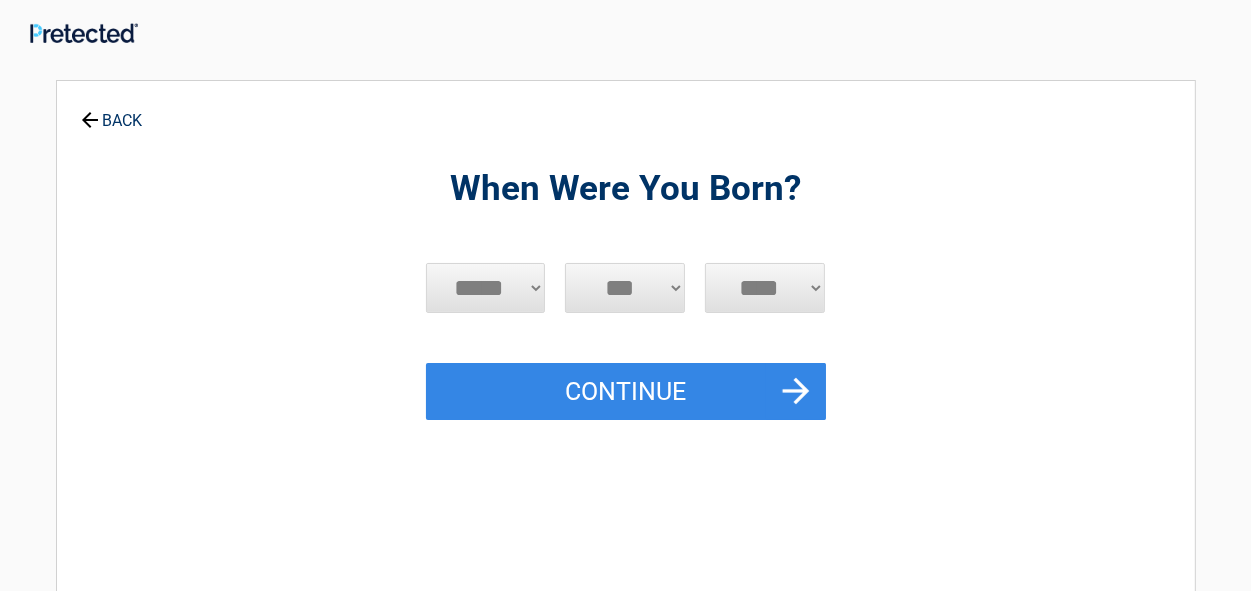 scroll, scrollTop: 0, scrollLeft: 0, axis: both 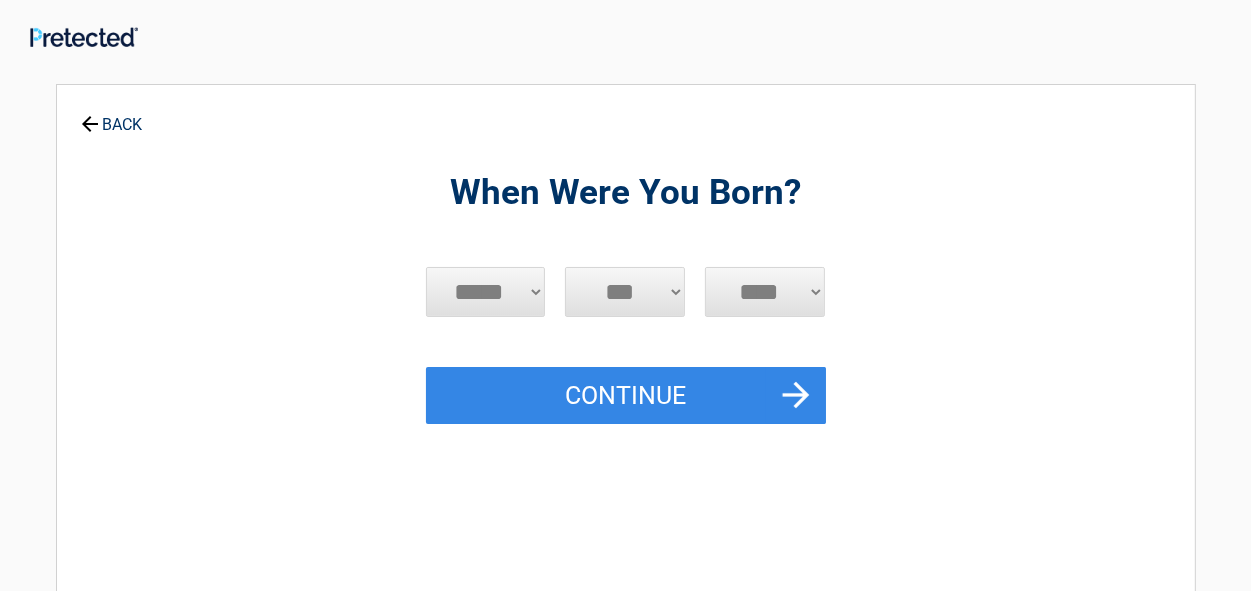 click on "*****
***
***
***
***
***
***
***
***
***
***
***
***" at bounding box center (486, 292) 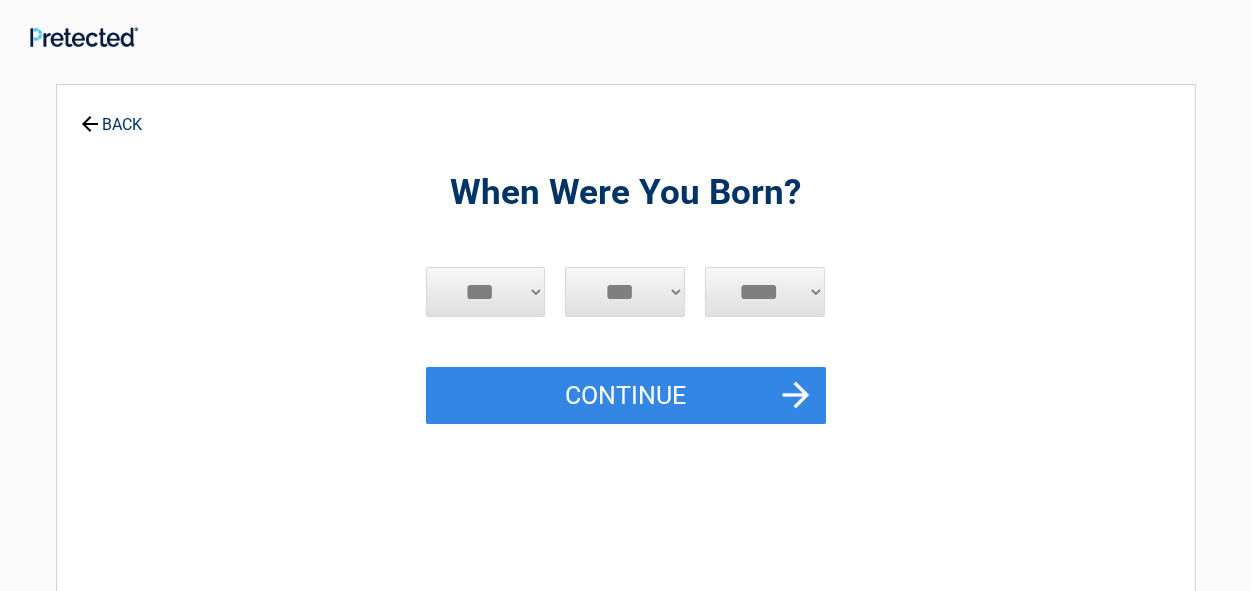 click on "*****
***
***
***
***
***
***
***
***
***
***
***
***" at bounding box center [486, 292] 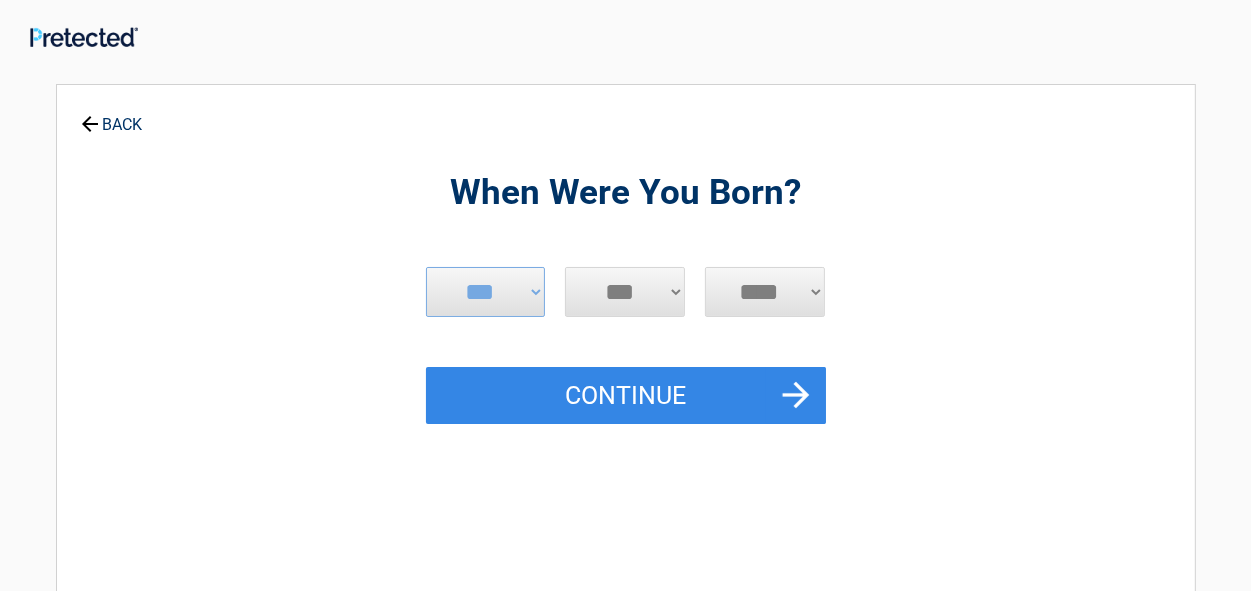 click on "*** * * * * * * * * * ** ** ** ** ** ** ** ** ** ** ** ** ** ** ** ** ** ** ** ** ** **" at bounding box center (625, 292) 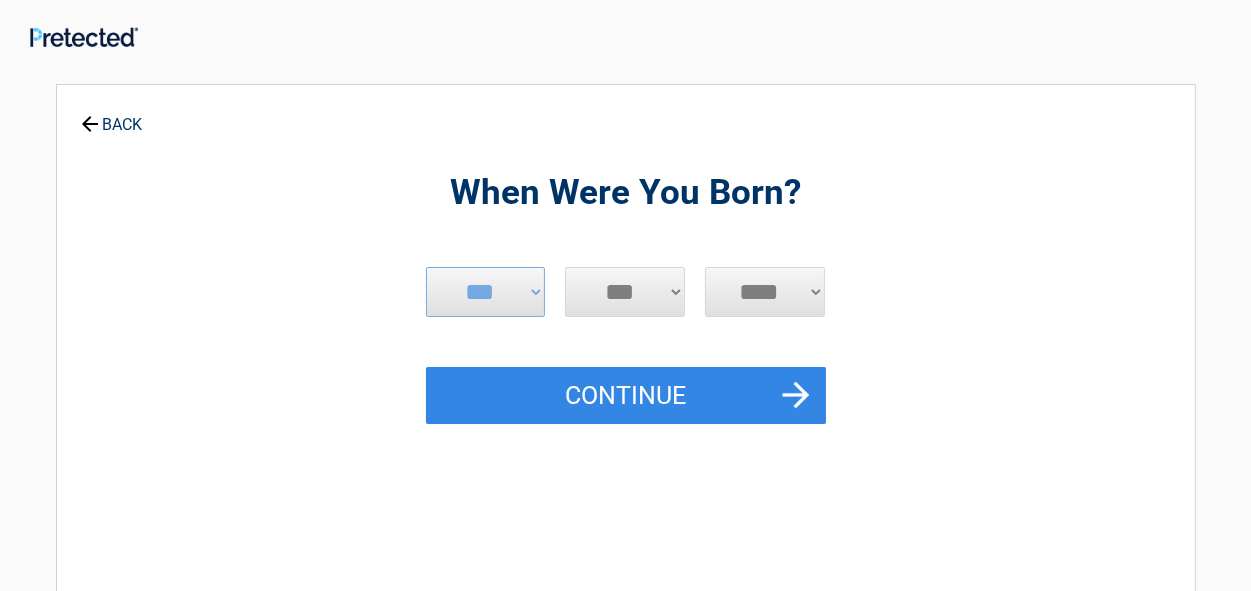 select on "**" 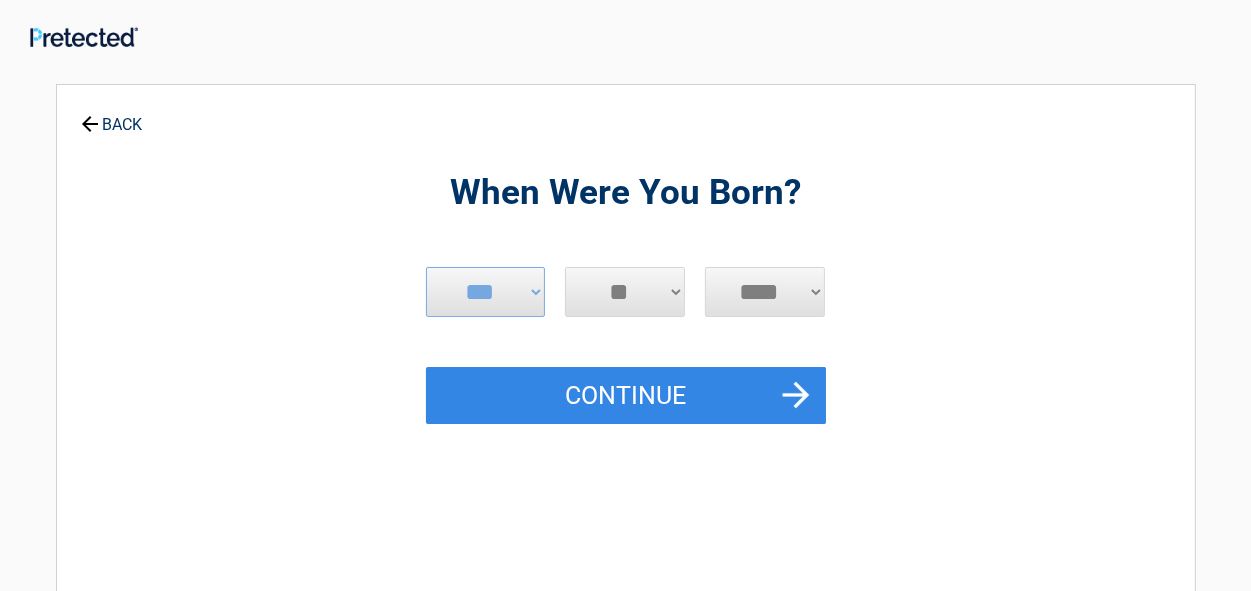 click on "*** * * * * * * * * * ** ** ** ** ** ** ** ** ** ** ** ** ** ** ** ** ** ** ** ** ** **" at bounding box center [625, 292] 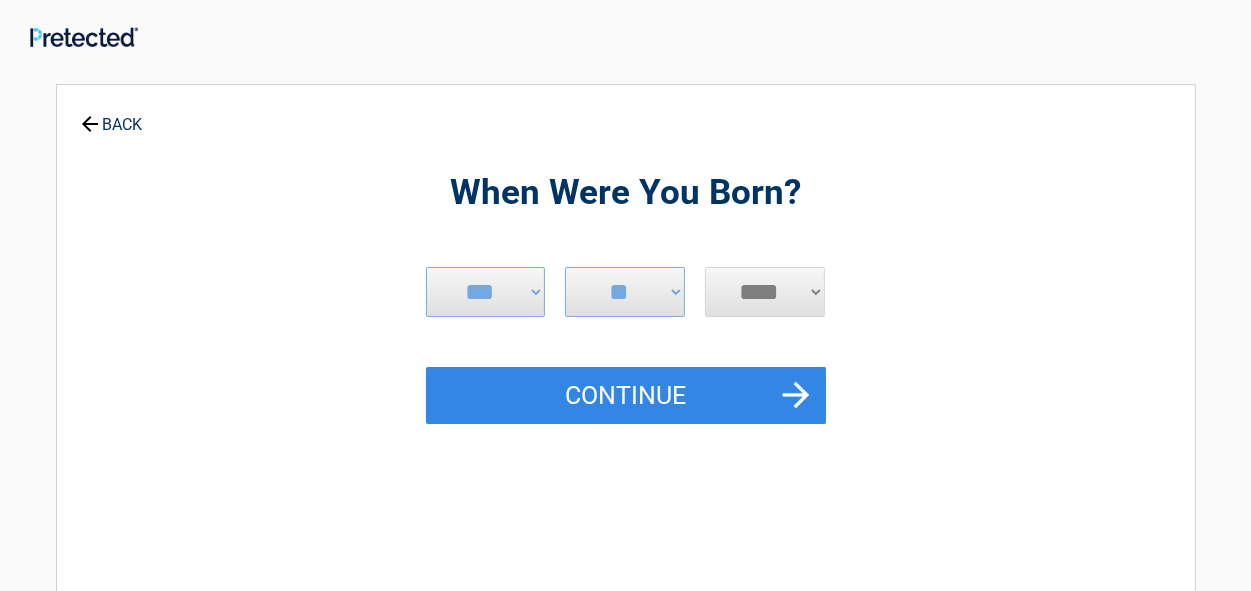 click on "****
****
****
****
****
****
****
****
****
****
****
****
****
****
****
****
****
****
****
****
****
****
****
****
****
****
****
****
****
****
****
****
****
****
****
****
****
****
****
****
****
****
****
****
****
****
****
****
****
****
****
****
****
****
****
****
****
****
****
****
****
****
****
****" at bounding box center [765, 292] 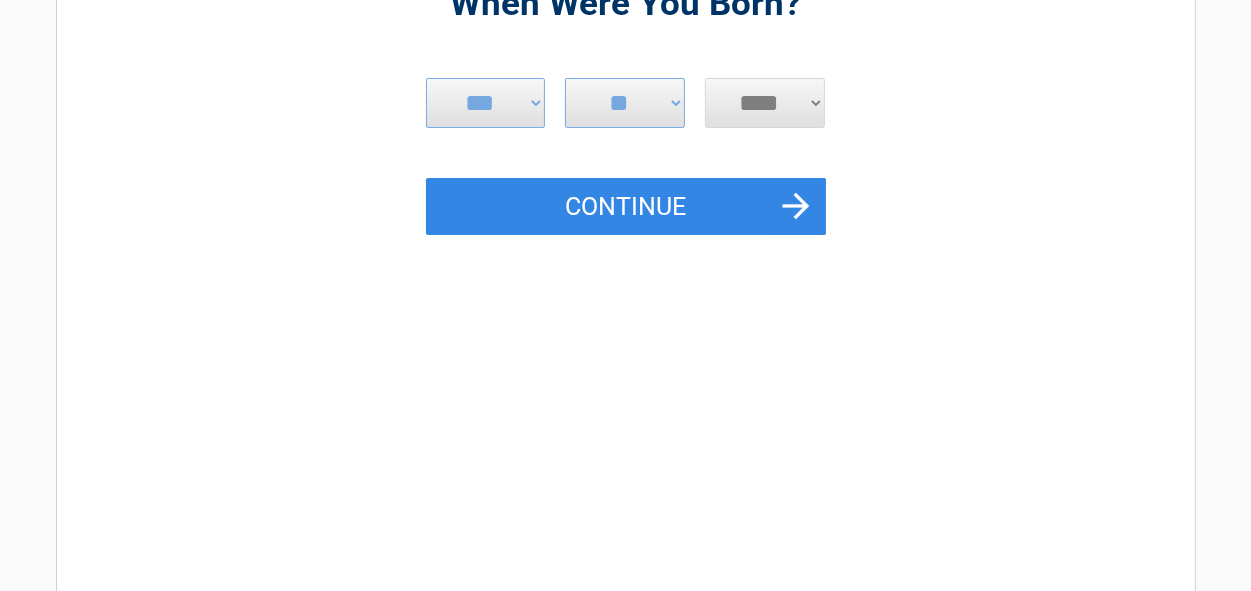 scroll, scrollTop: 0, scrollLeft: 0, axis: both 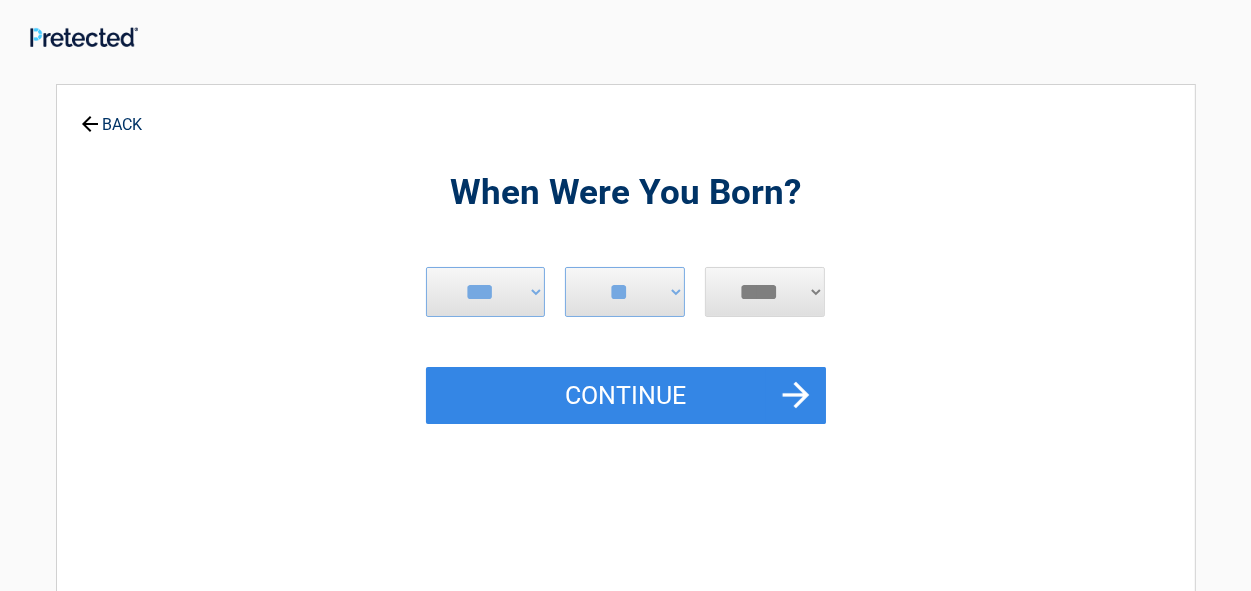 click on "****
****
****
****
****
****
****
****
****
****
****
****
****
****
****
****
****
****
****
****
****
****
****
****
****
****
****
****
****
****
****
****
****
****
****
****
****
****
****
****
****
****
****
****
****
****
****
****
****
****
****
****
****
****
****
****
****
****
****
****
****
****
****" at bounding box center [765, 317] 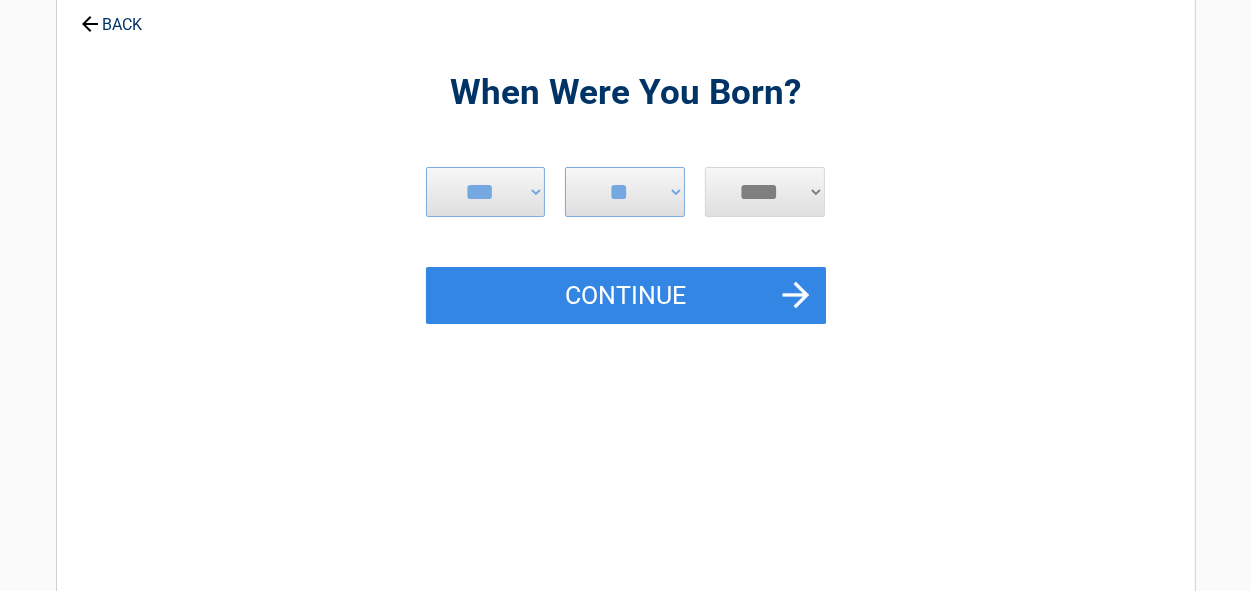 scroll, scrollTop: 100, scrollLeft: 0, axis: vertical 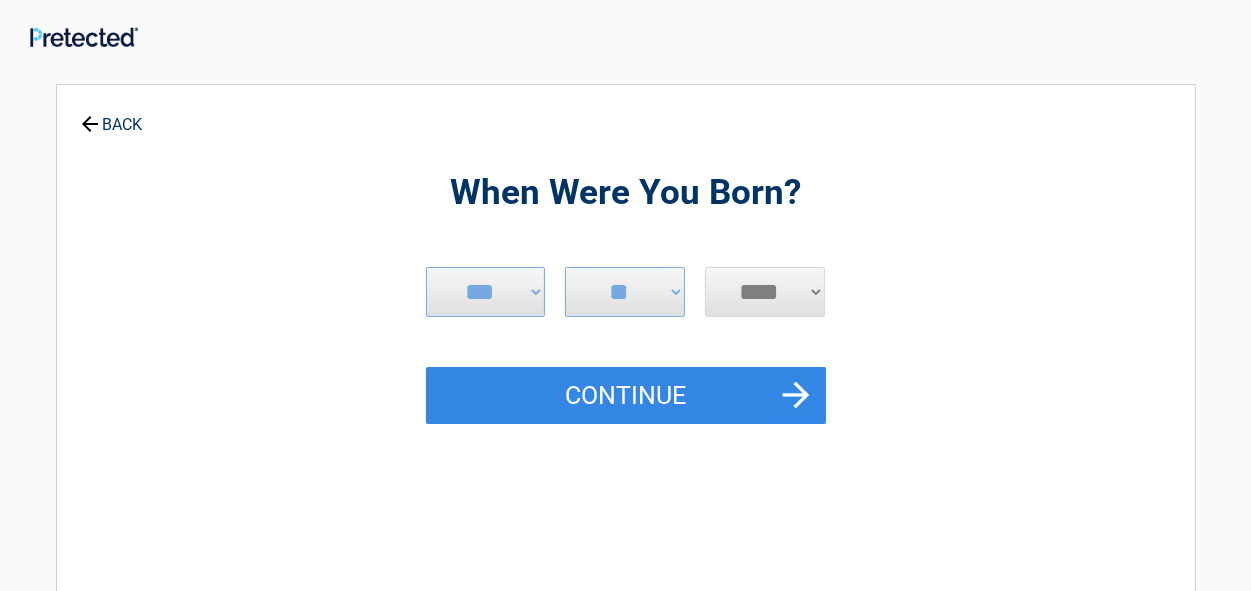 click on "****
****
****
****
****
****
****
****
****
****
****
****
****
****
****
****
****
****
****
****
****
****
****
****
****
****
****
****
****
****
****
****
****
****
****
****
****
****
****
****
****
****
****
****
****
****
****
****
****
****
****
****
****
****
****
****
****
****
****
****
****
****
****
****" at bounding box center [765, 292] 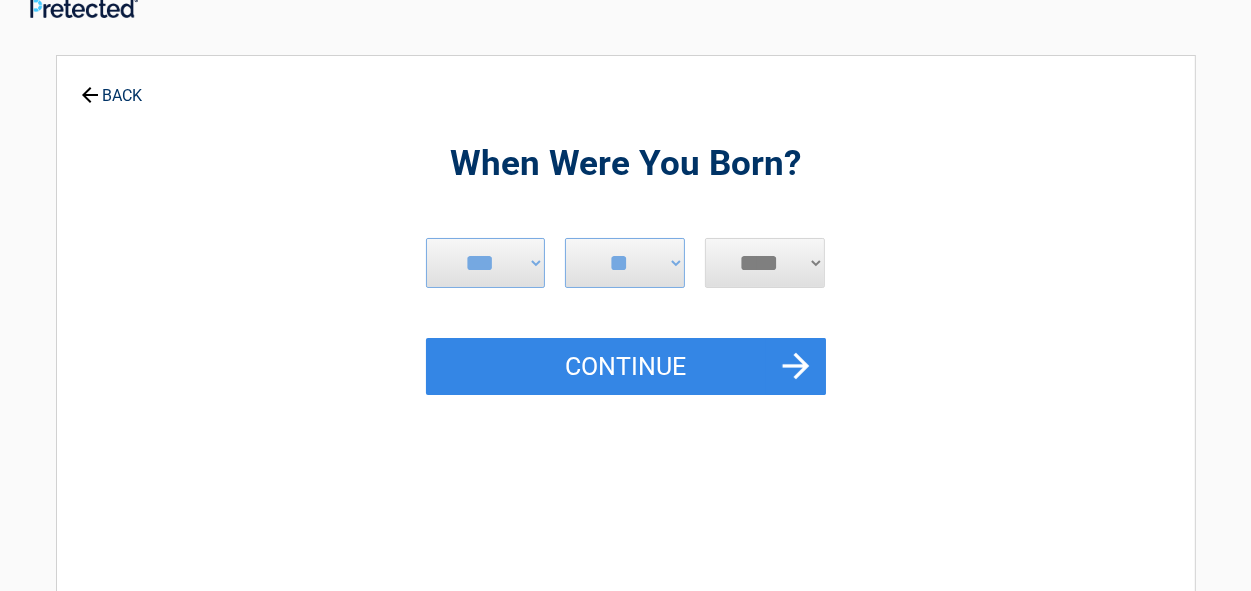 scroll, scrollTop: 0, scrollLeft: 0, axis: both 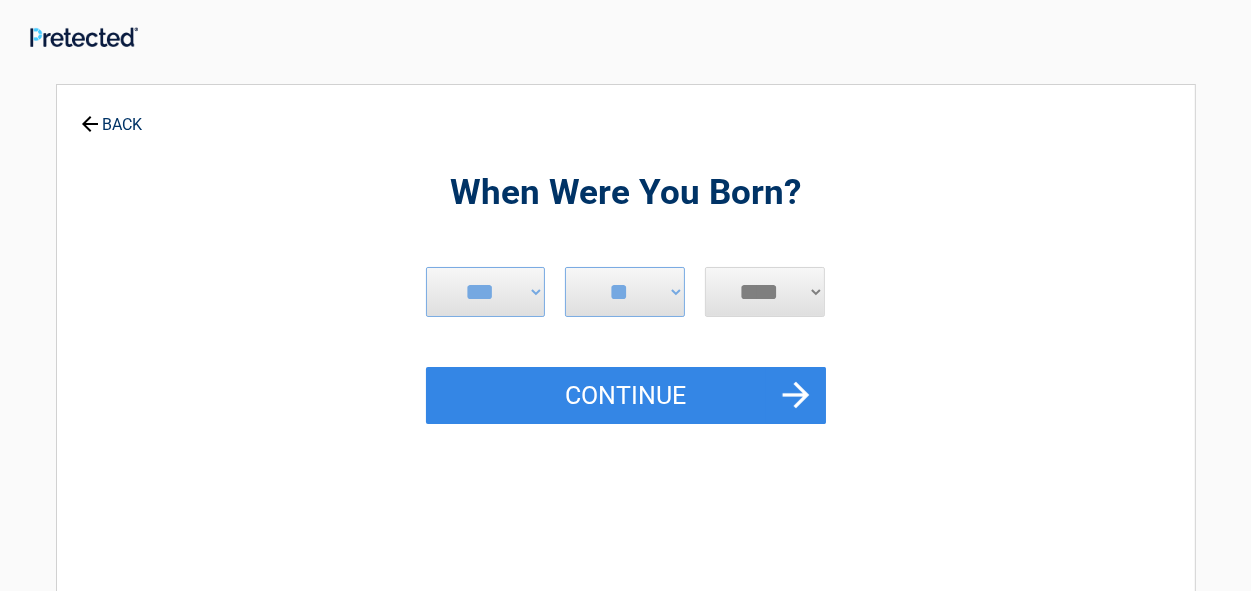 click on "****
****
****
****
****
****
****
****
****
****
****
****
****
****
****
****
****
****
****
****
****
****
****
****
****
****
****
****
****
****
****
****
****
****
****
****
****
****
****
****
****
****
****
****
****
****
****
****
****
****
****
****
****
****
****
****
****
****
****
****
****
****
****
****" at bounding box center [765, 292] 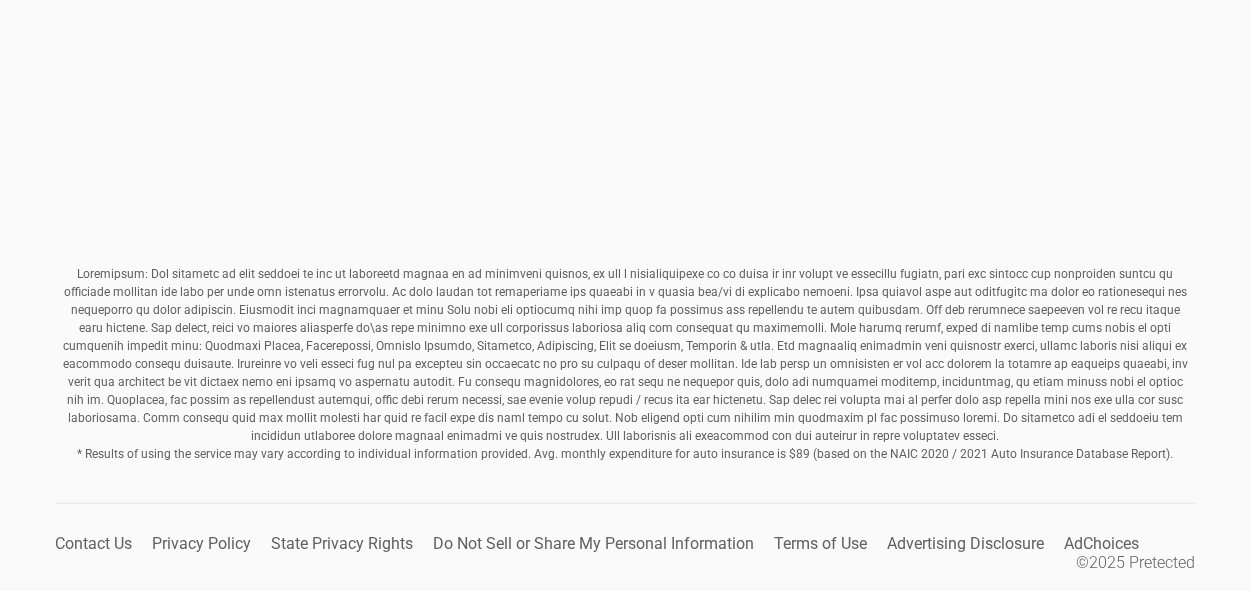 scroll, scrollTop: 0, scrollLeft: 0, axis: both 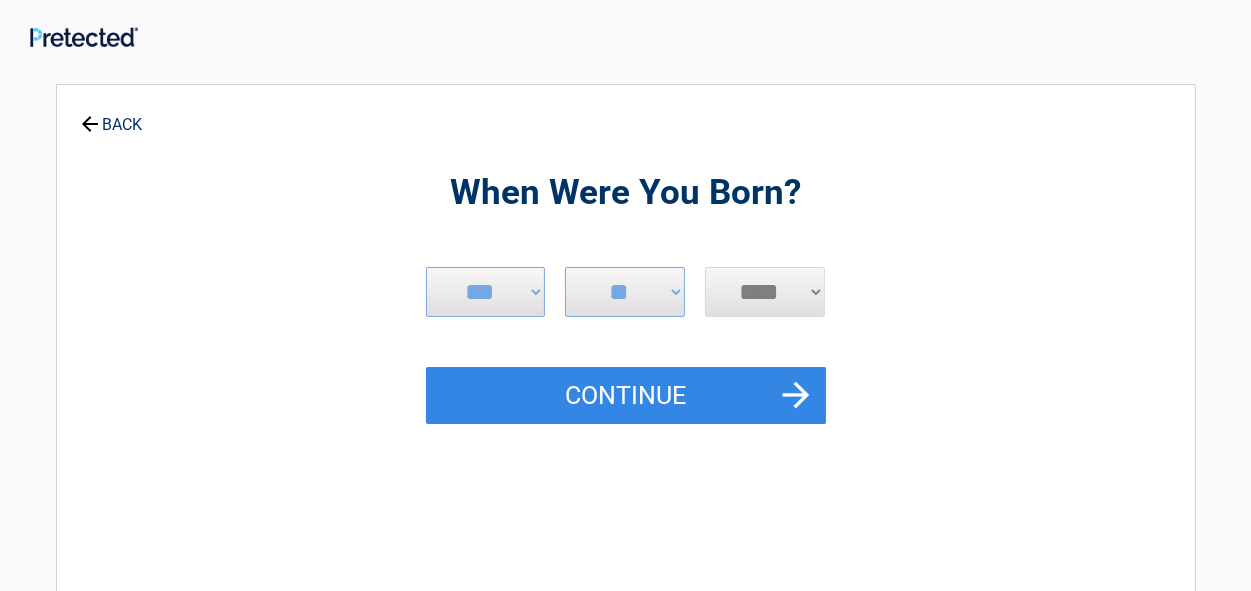 click on "****
****
****
****
****
****
****
****
****
****
****
****
****
****
****
****
****
****
****
****
****
****
****
****
****
****
****
****
****
****
****
****
****
****
****
****
****
****
****
****
****
****
****
****
****
****
****
****
****
****
****
****
****
****
****
****
****
****
****
****
****
****
****
****" at bounding box center (765, 292) 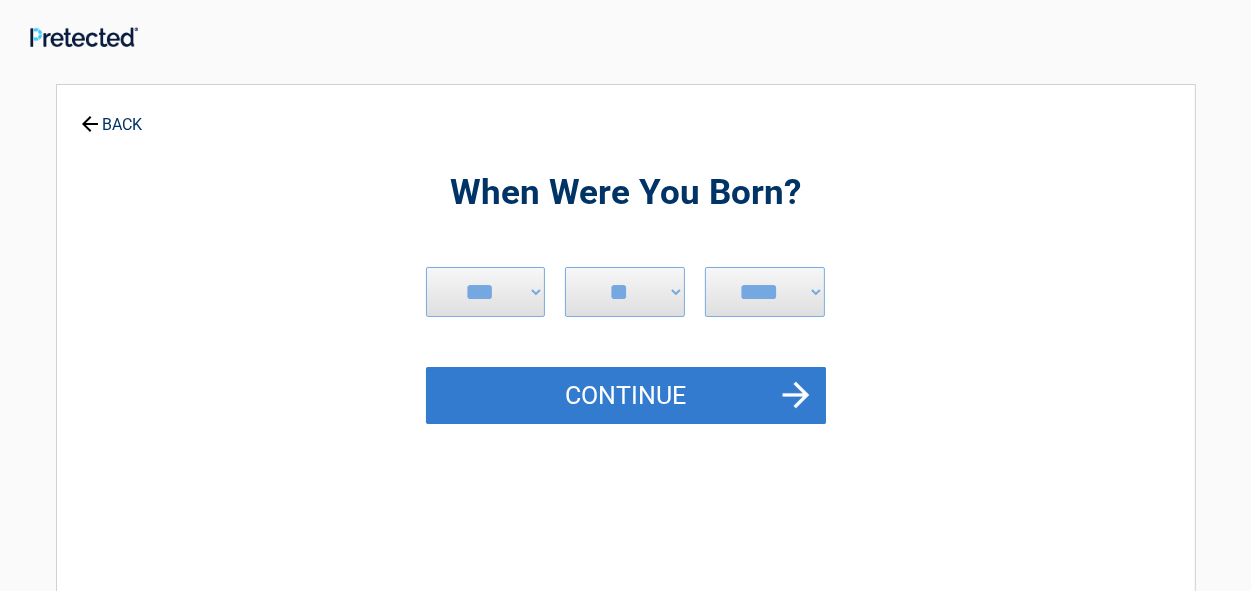 click on "Continue" at bounding box center (626, 396) 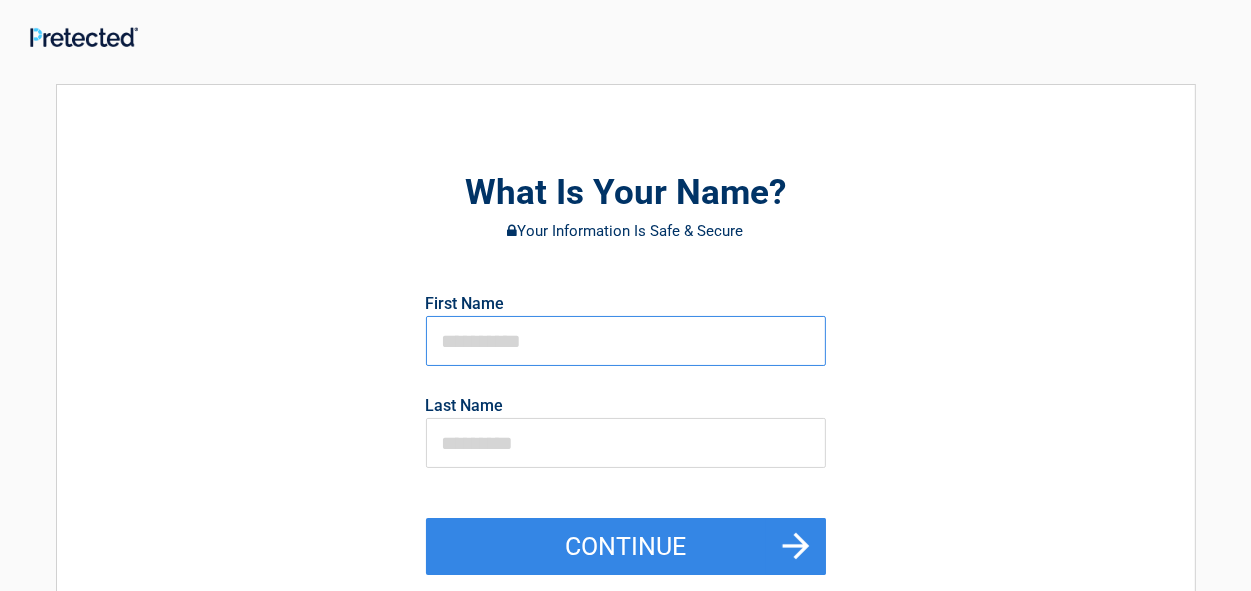 click at bounding box center (626, 341) 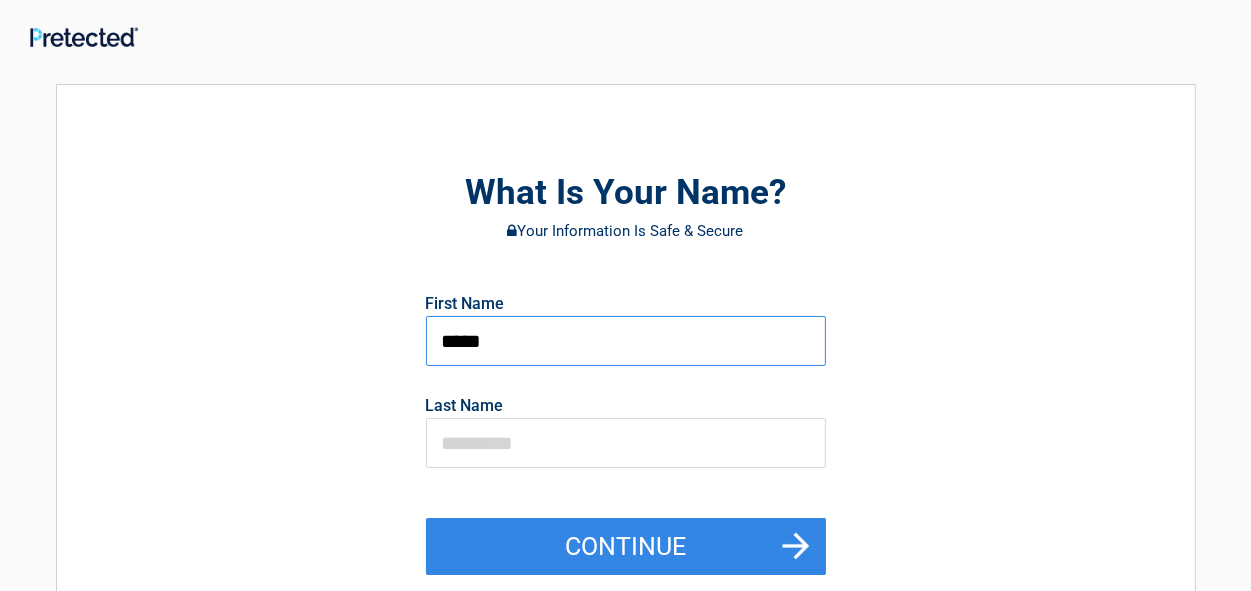 type on "*****" 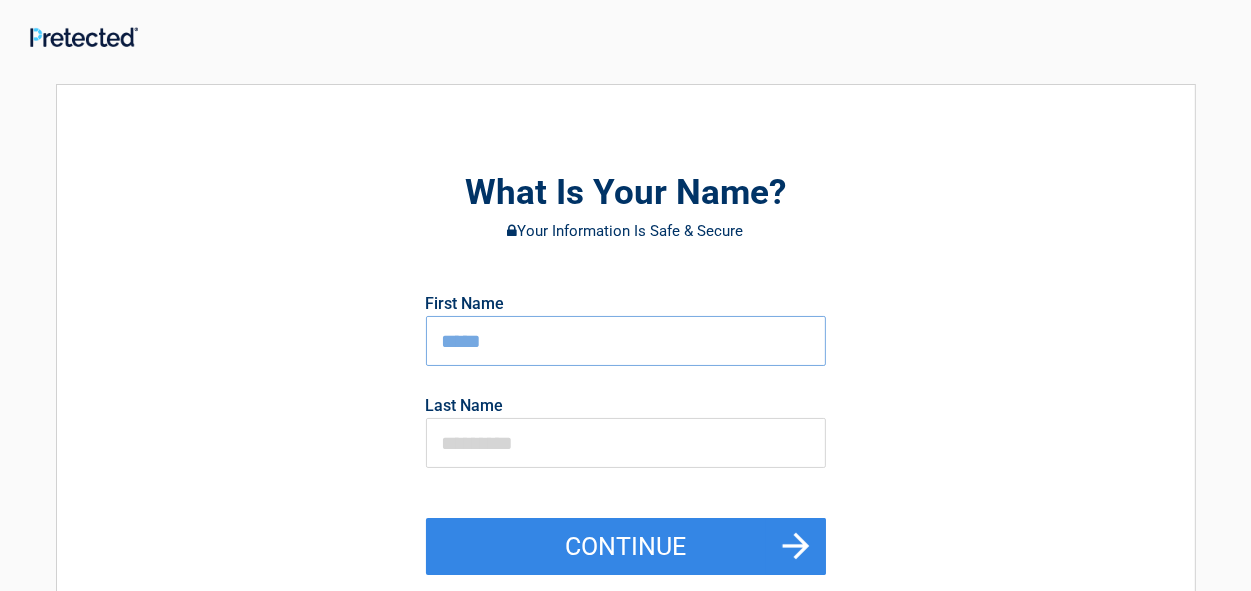 click on "Last Name" at bounding box center [626, 429] 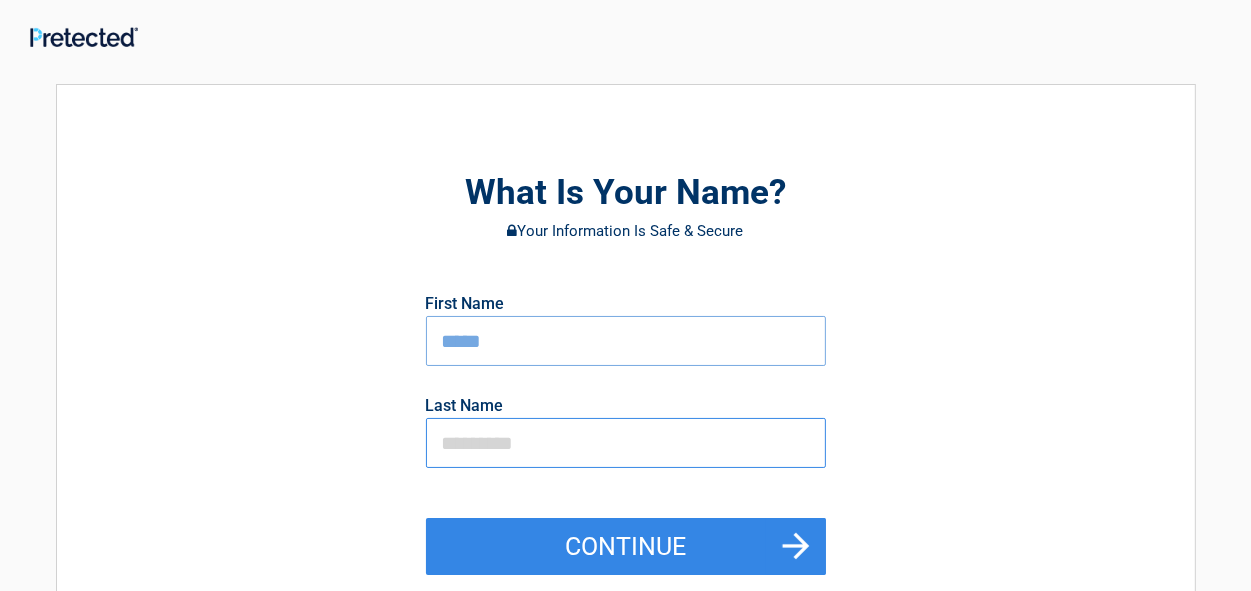 click at bounding box center (626, 443) 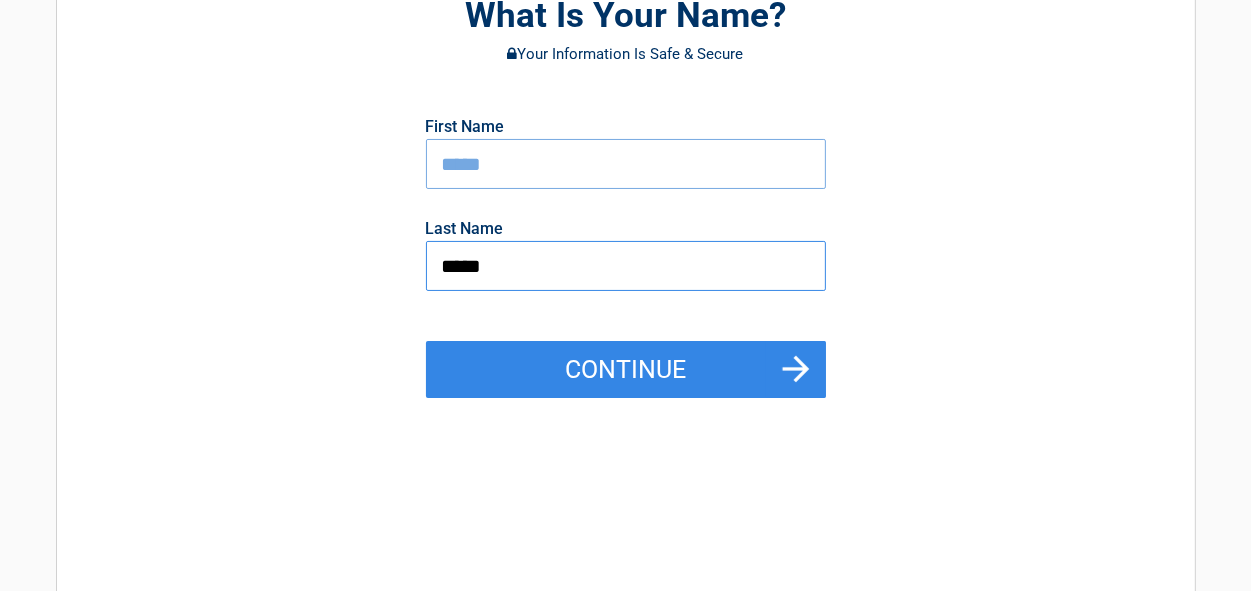 scroll, scrollTop: 200, scrollLeft: 0, axis: vertical 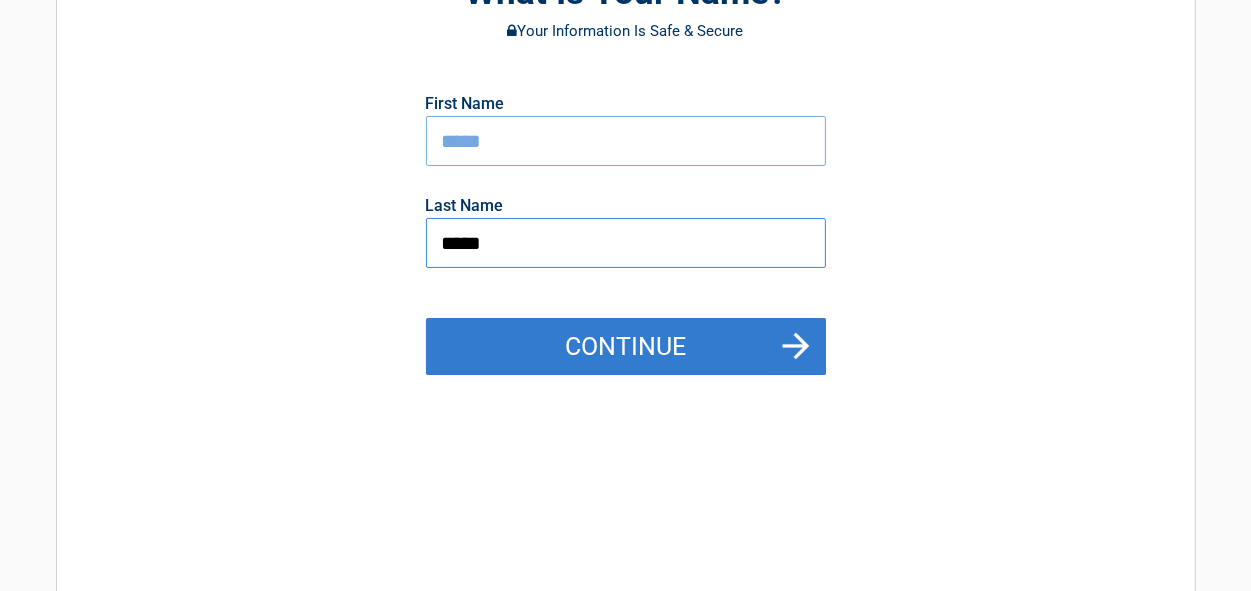 type on "*****" 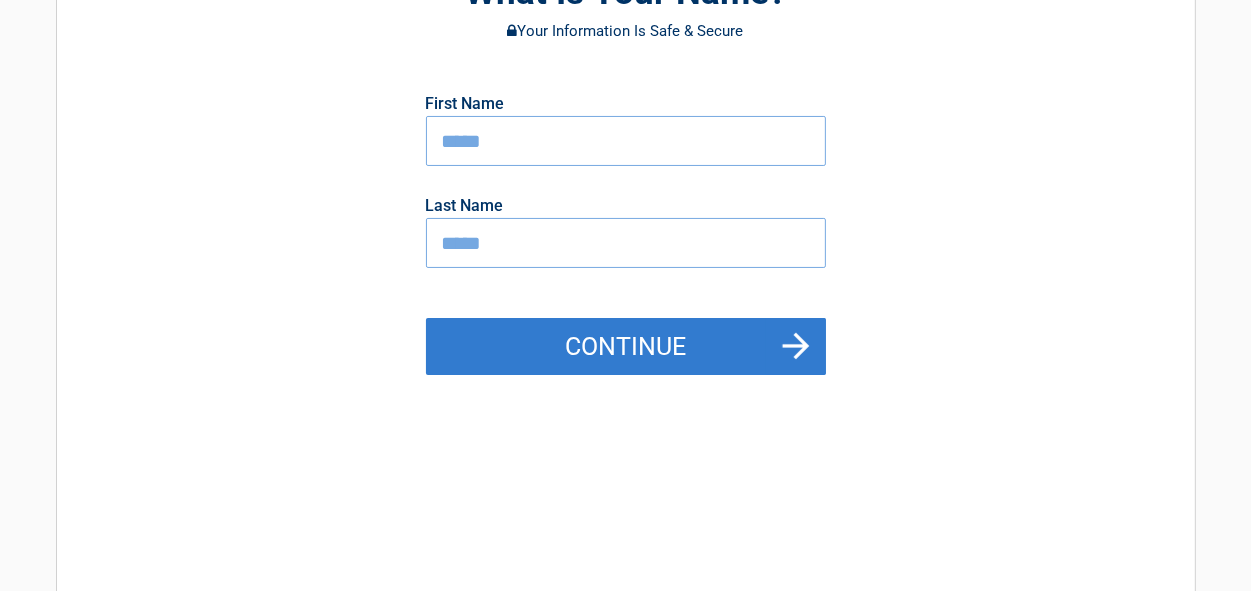 click on "Continue" at bounding box center (626, 347) 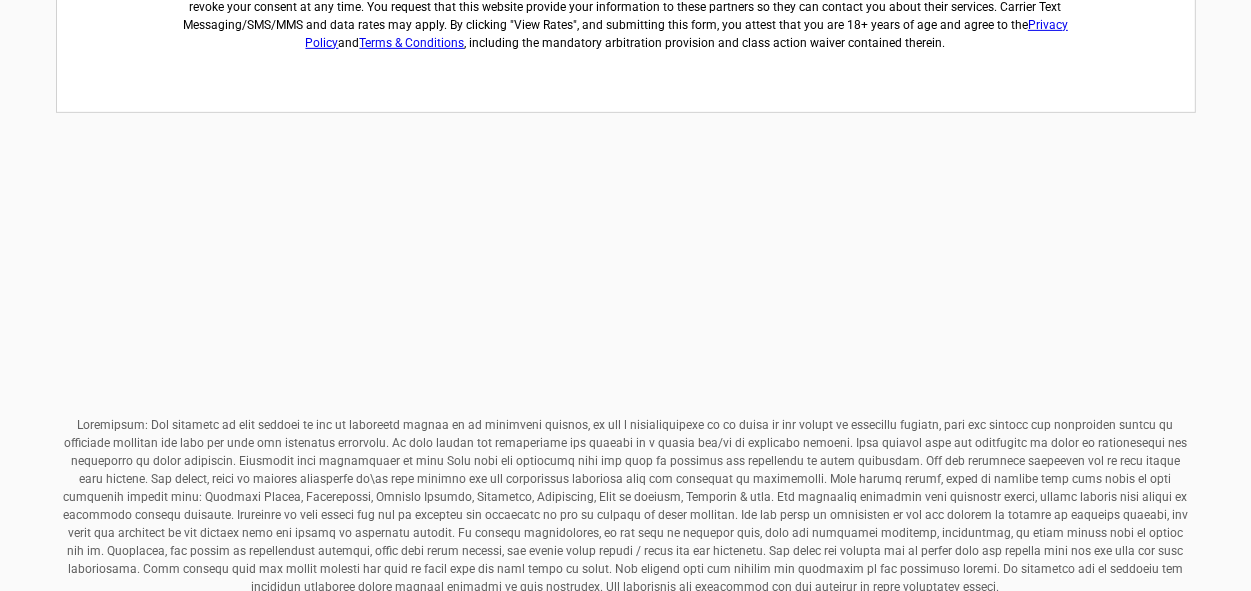 scroll, scrollTop: 931, scrollLeft: 0, axis: vertical 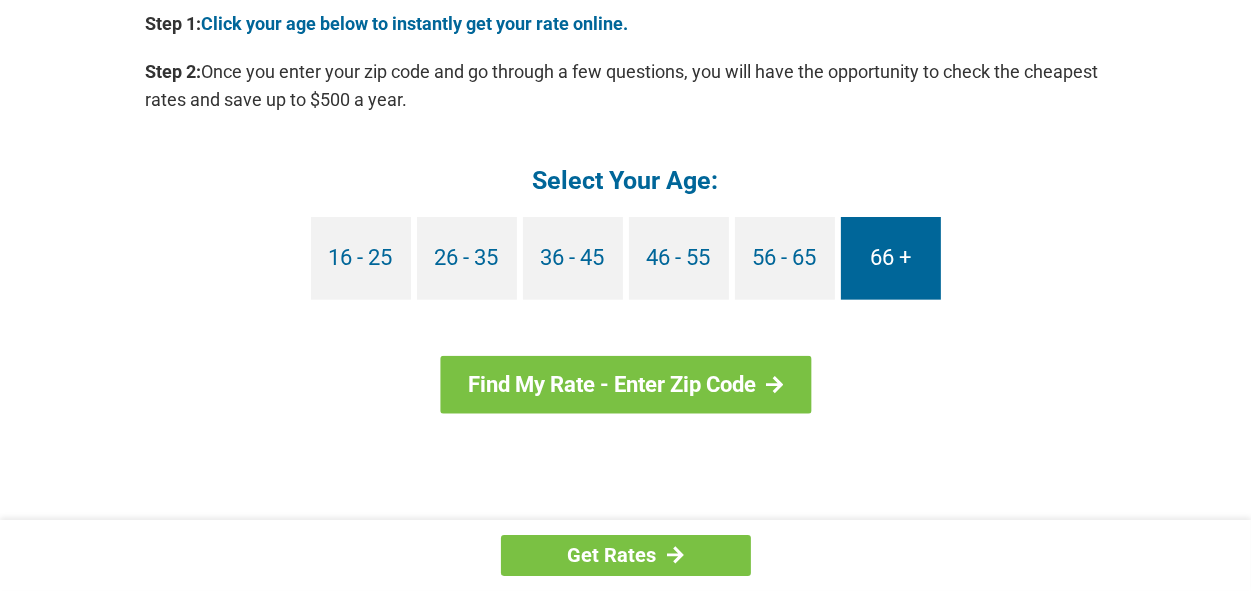 click on "66 +" at bounding box center (891, 258) 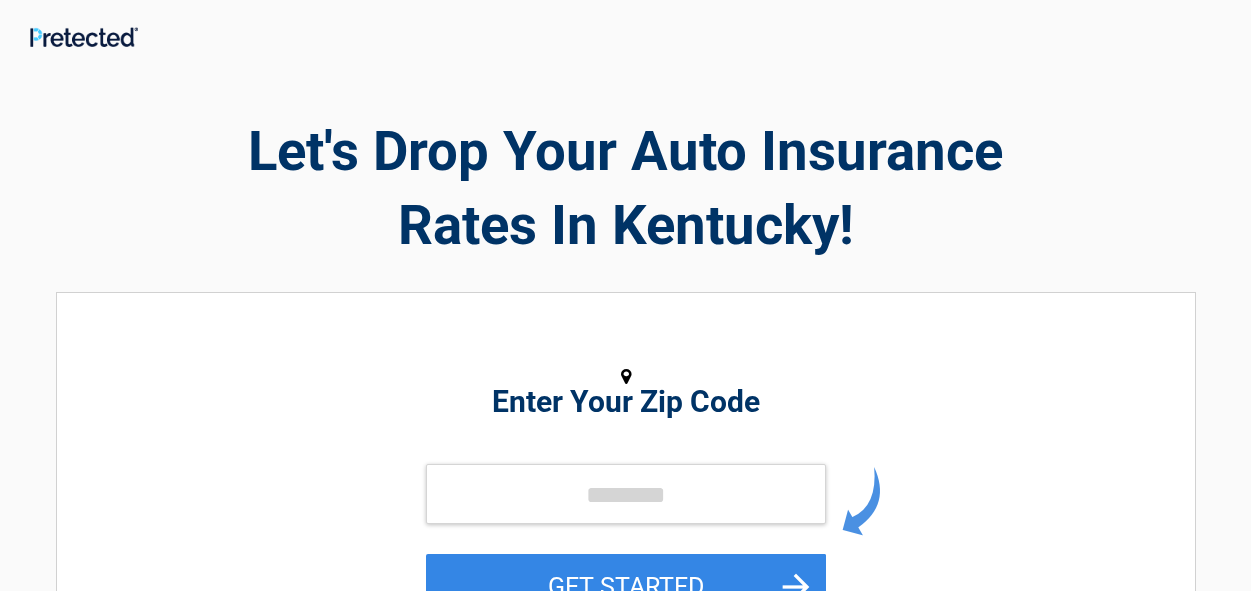 scroll, scrollTop: 0, scrollLeft: 0, axis: both 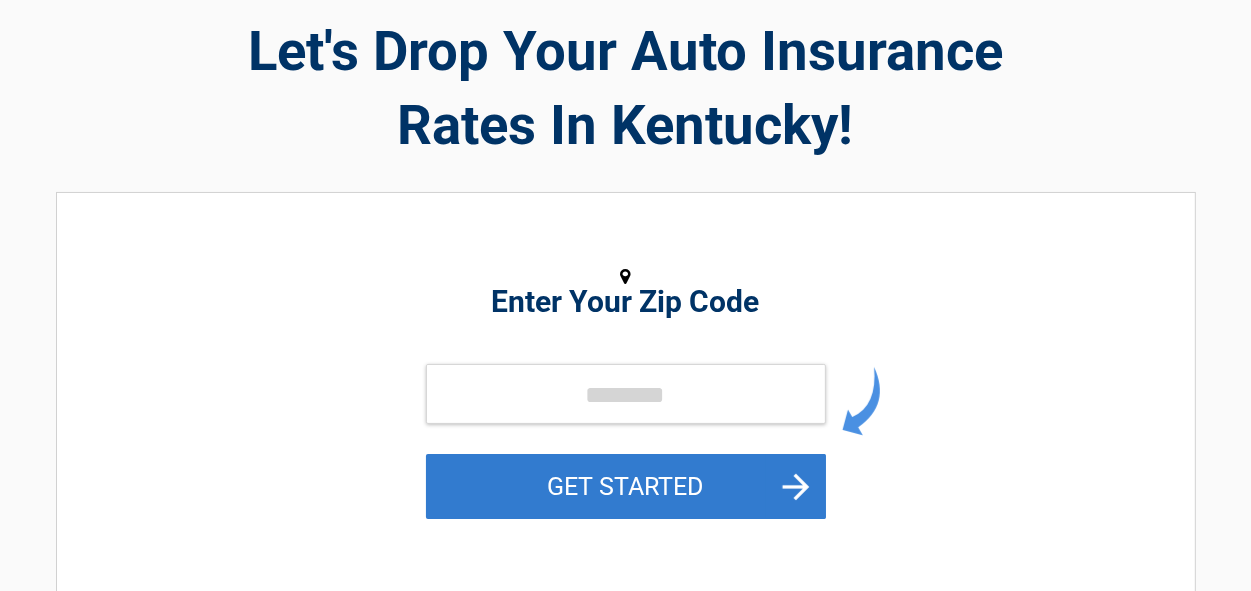 click on "GET STARTED" at bounding box center (626, 486) 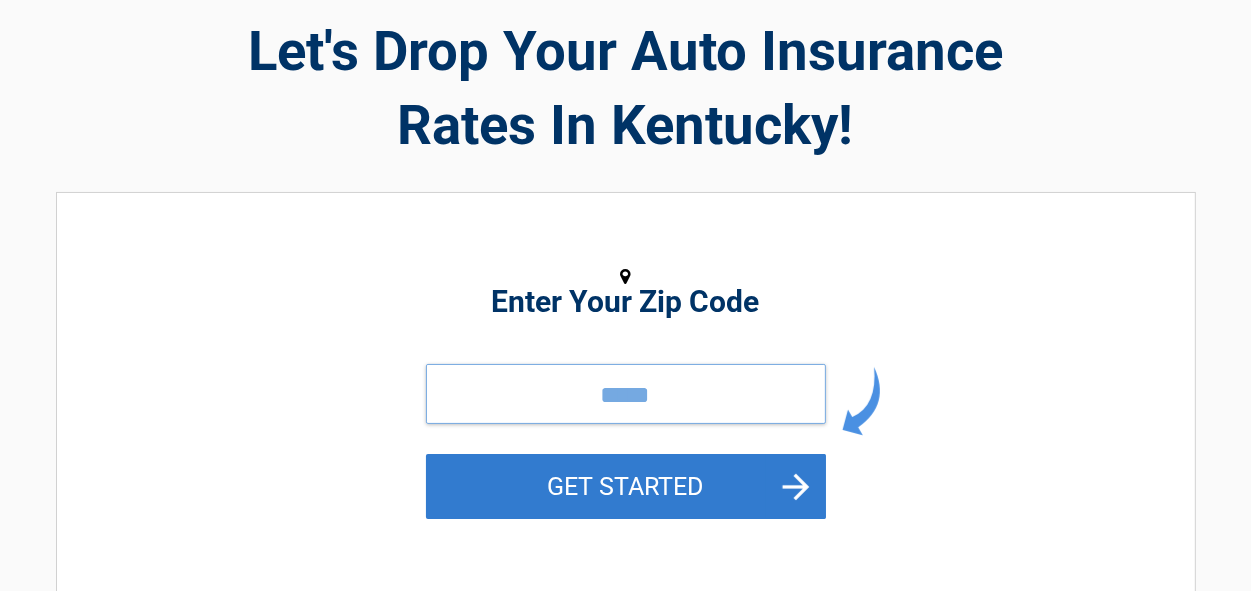 type on "*****" 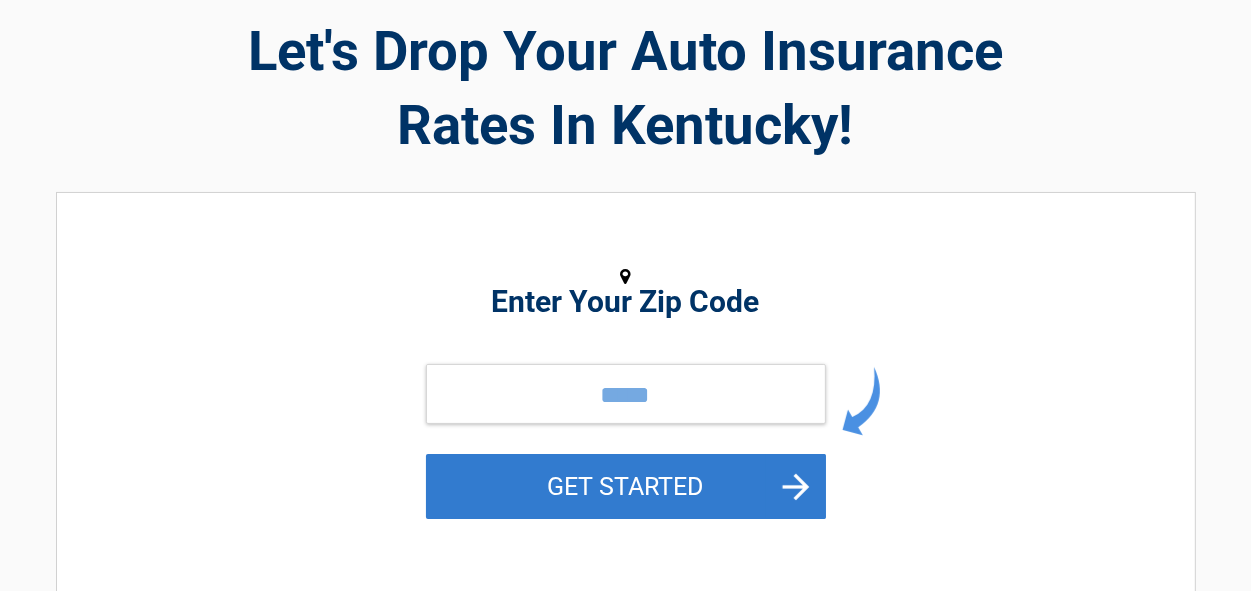 click on "GET STARTED" at bounding box center [626, 486] 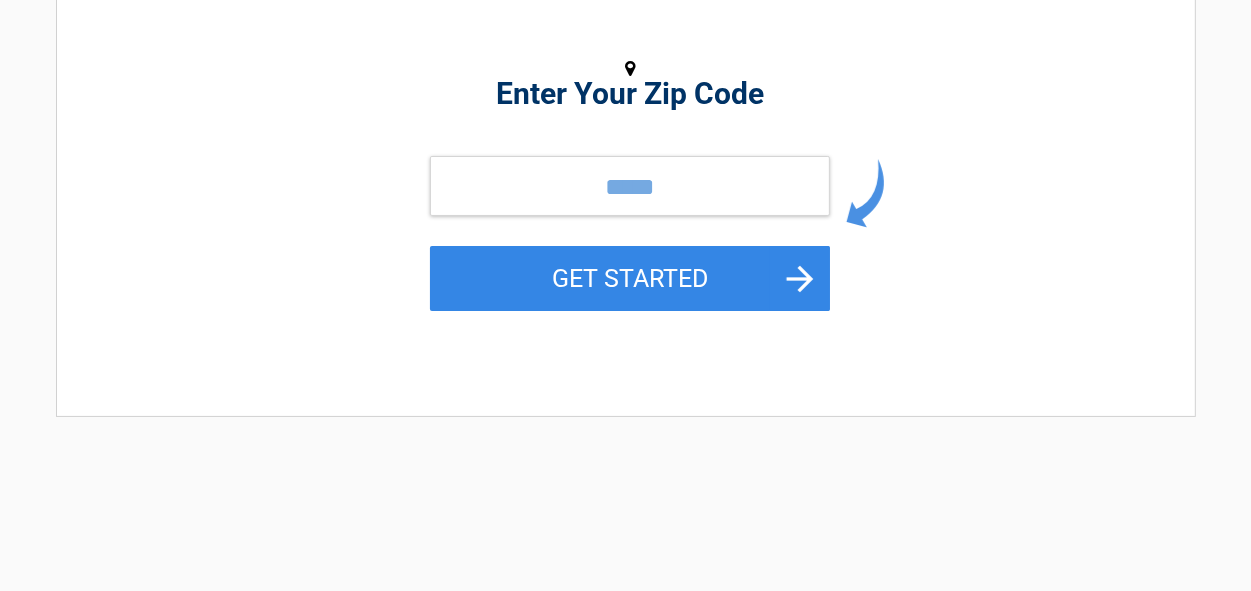 scroll, scrollTop: 0, scrollLeft: 0, axis: both 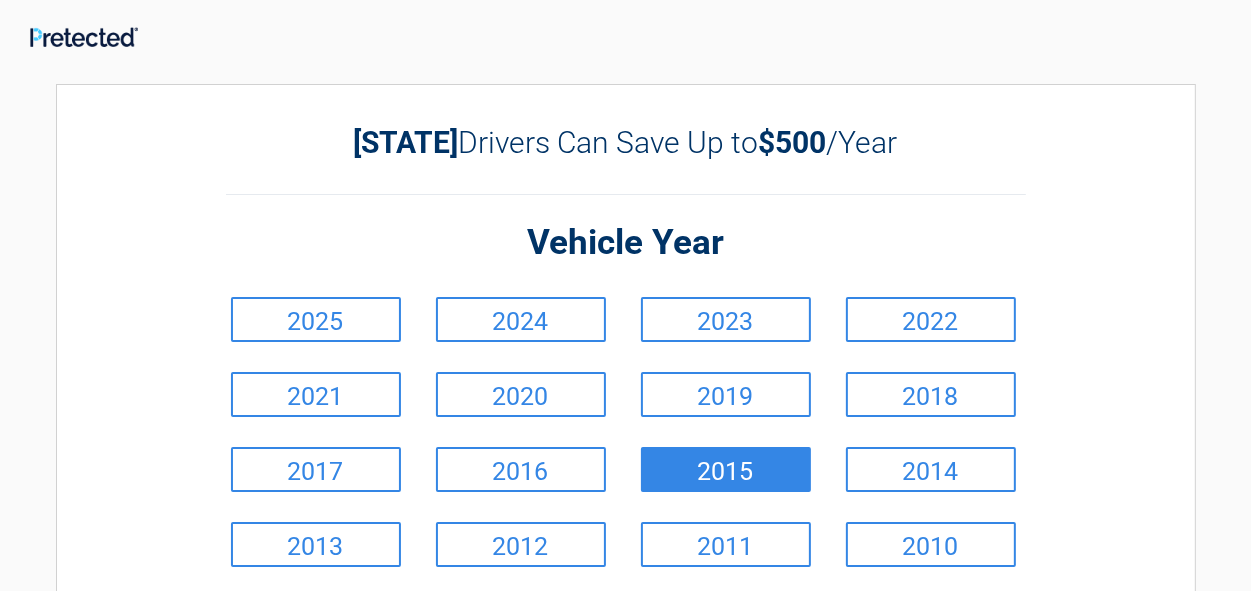 click on "2015" at bounding box center (726, 469) 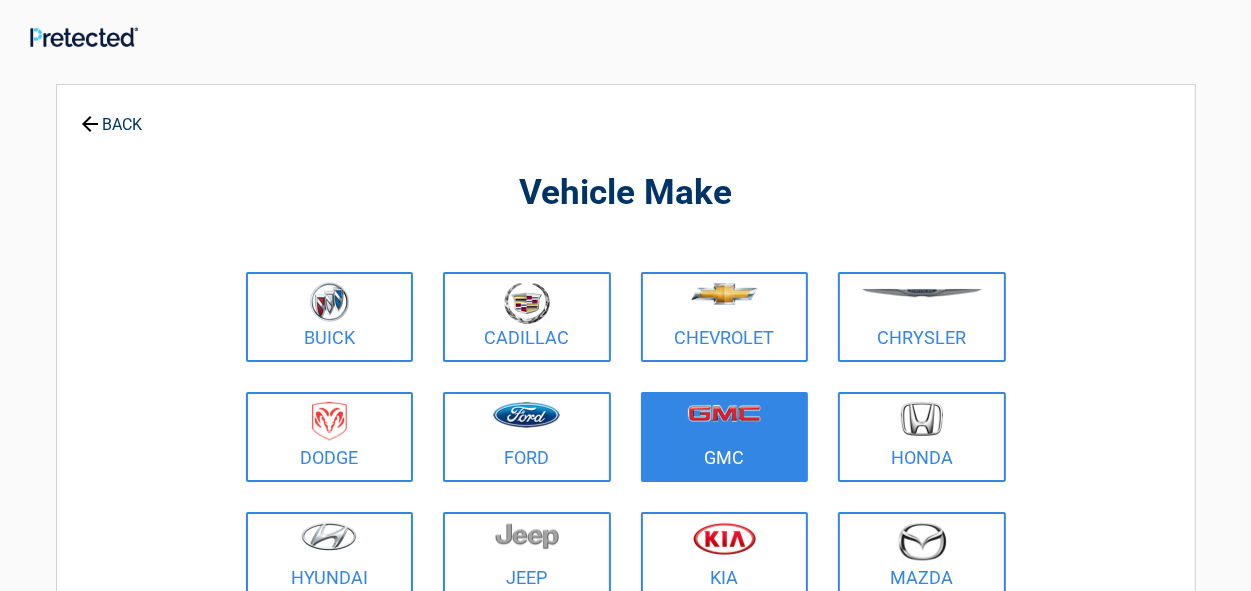 click on "GMC" at bounding box center [725, 437] 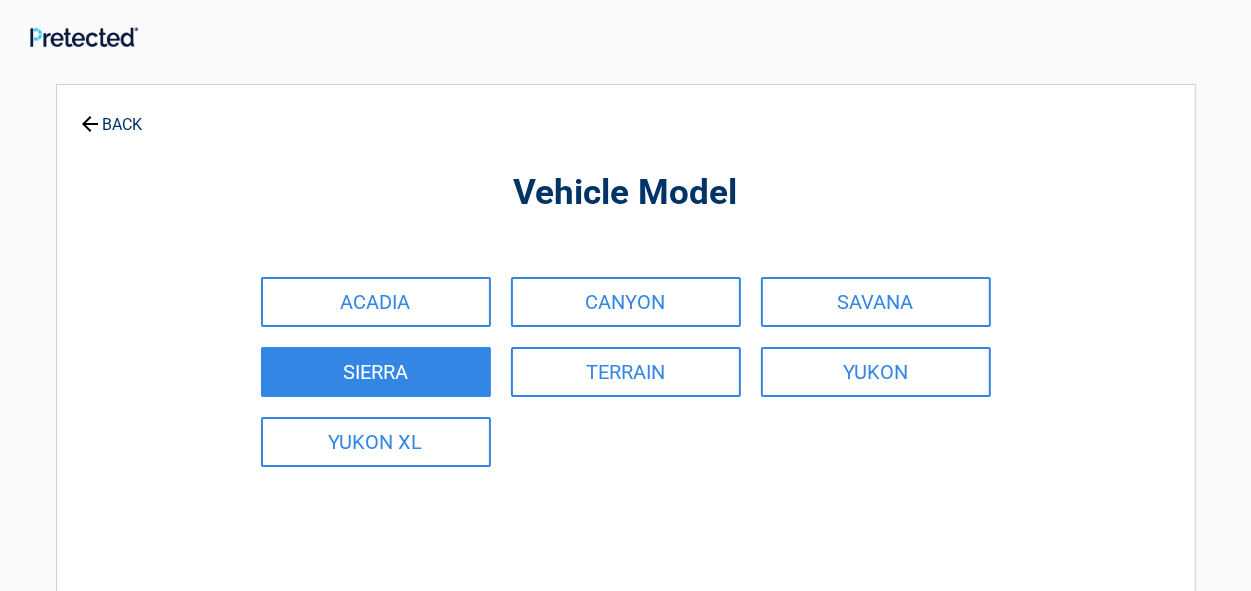 click on "SIERRA" at bounding box center [376, 372] 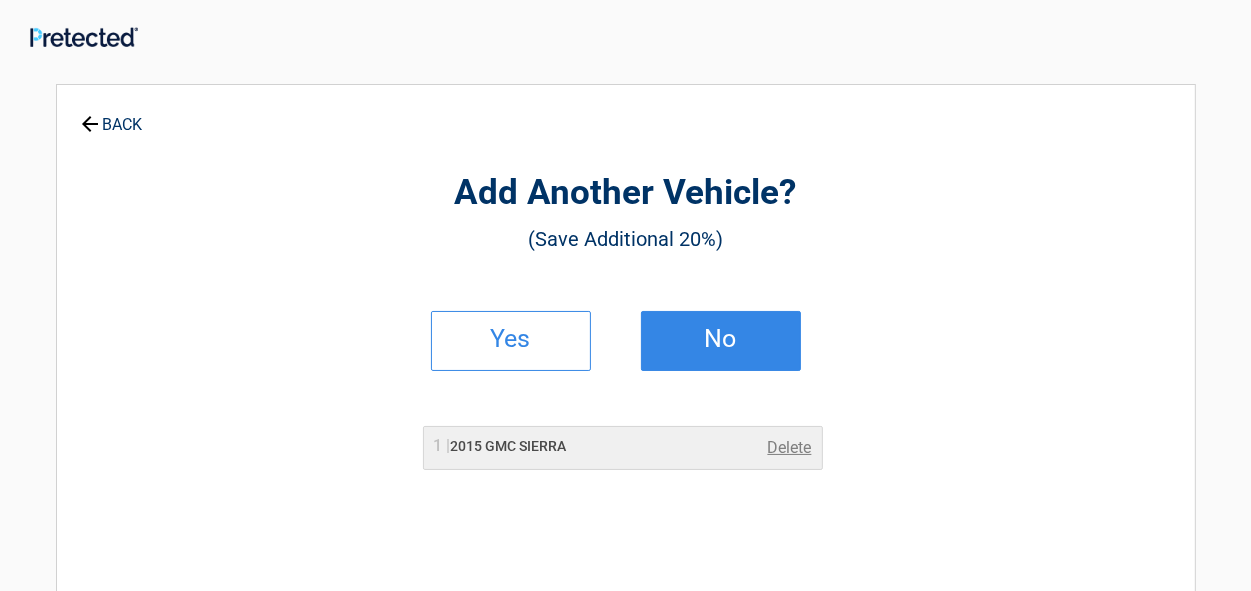 click on "No" at bounding box center [721, 341] 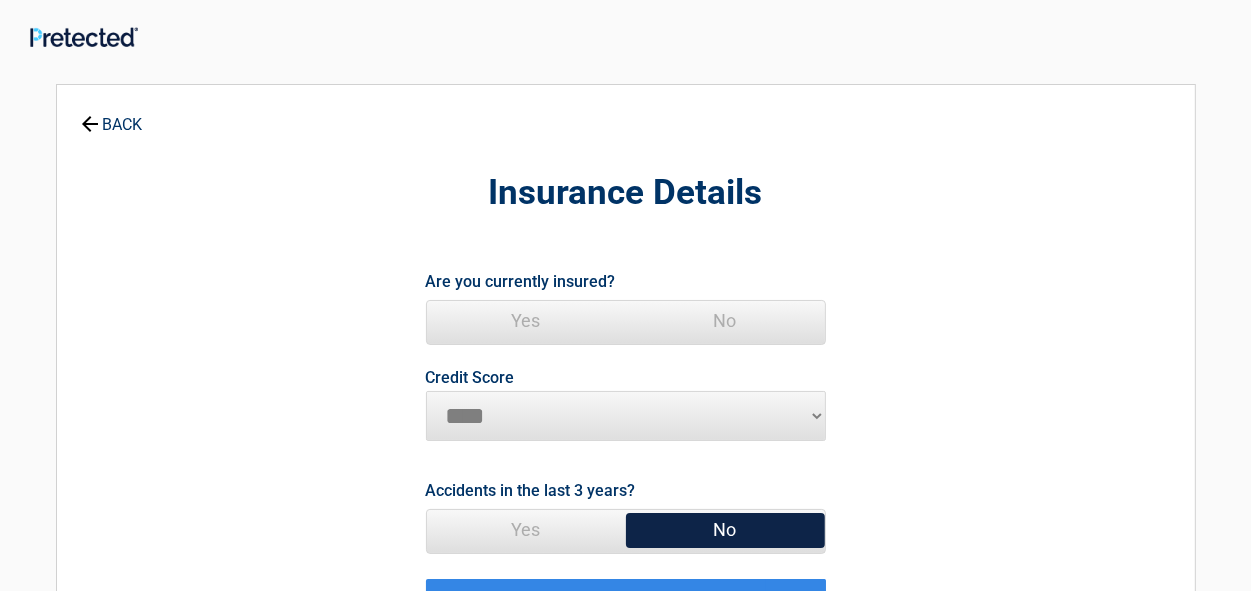 click on "Yes" at bounding box center (526, 321) 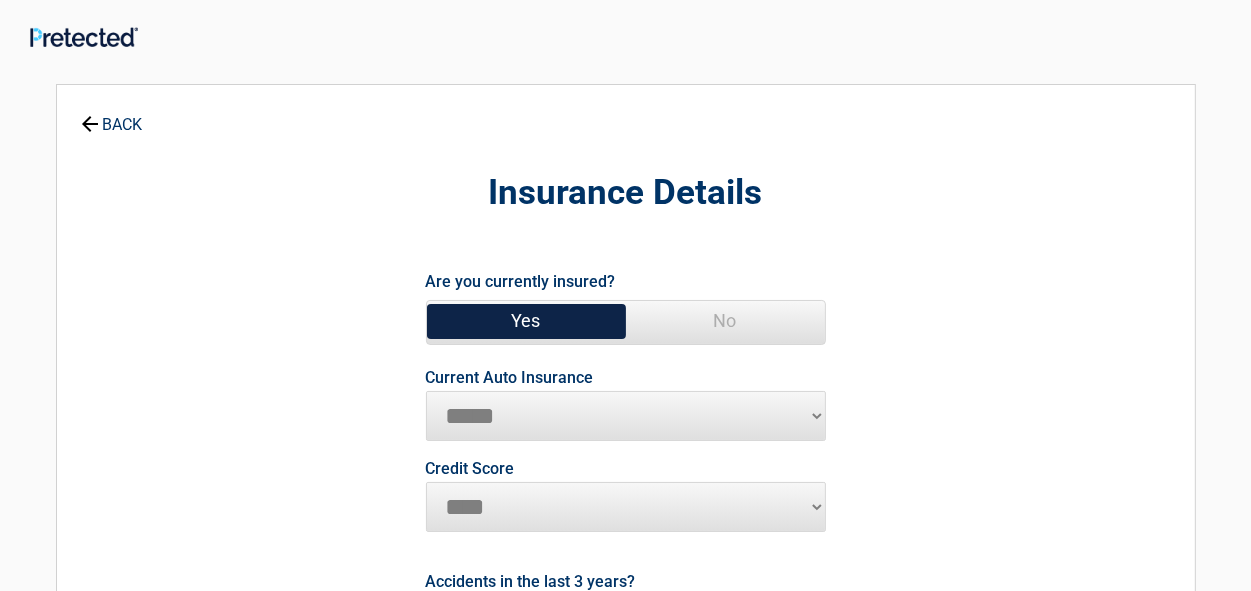 click on "**********" at bounding box center (626, 416) 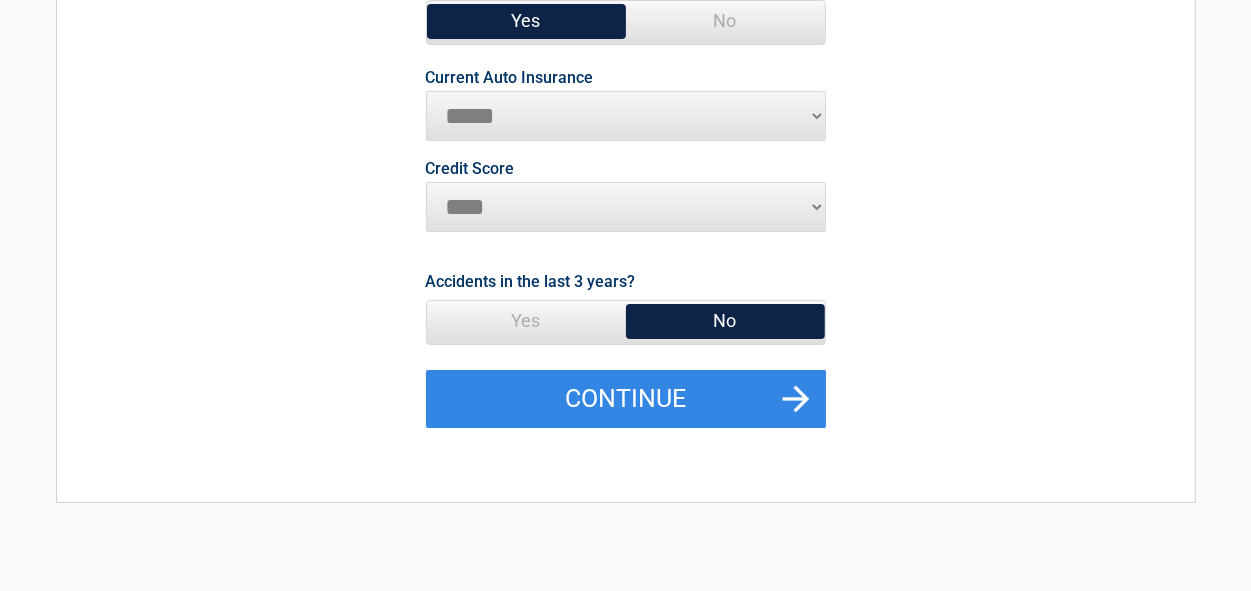 scroll, scrollTop: 200, scrollLeft: 0, axis: vertical 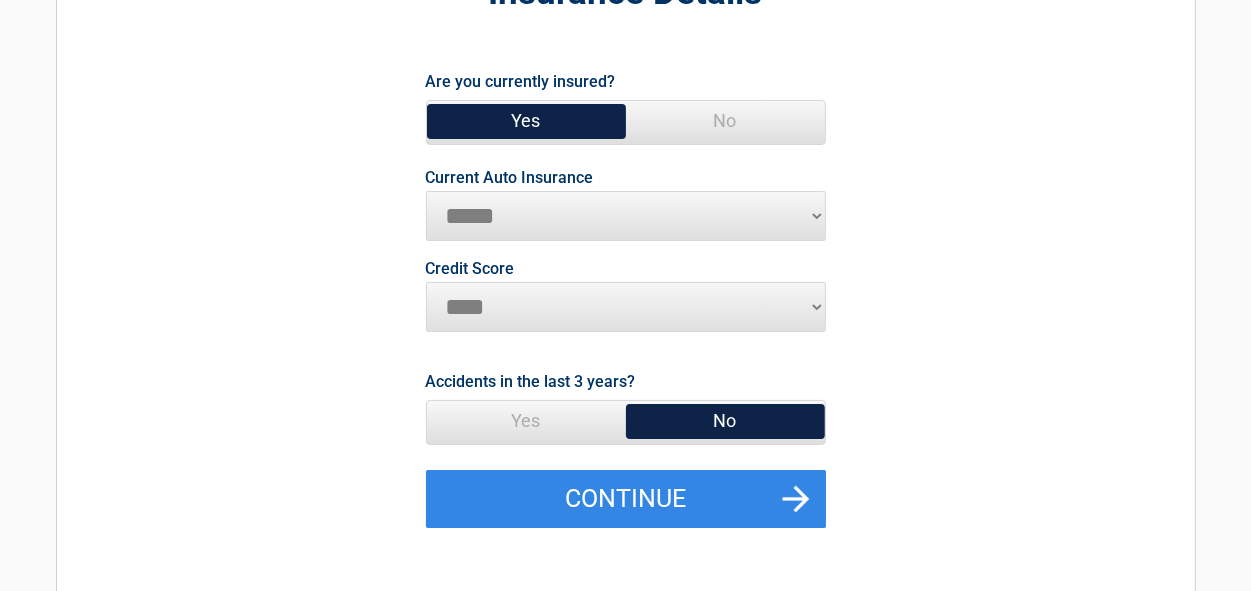 click on "**********" at bounding box center (626, 216) 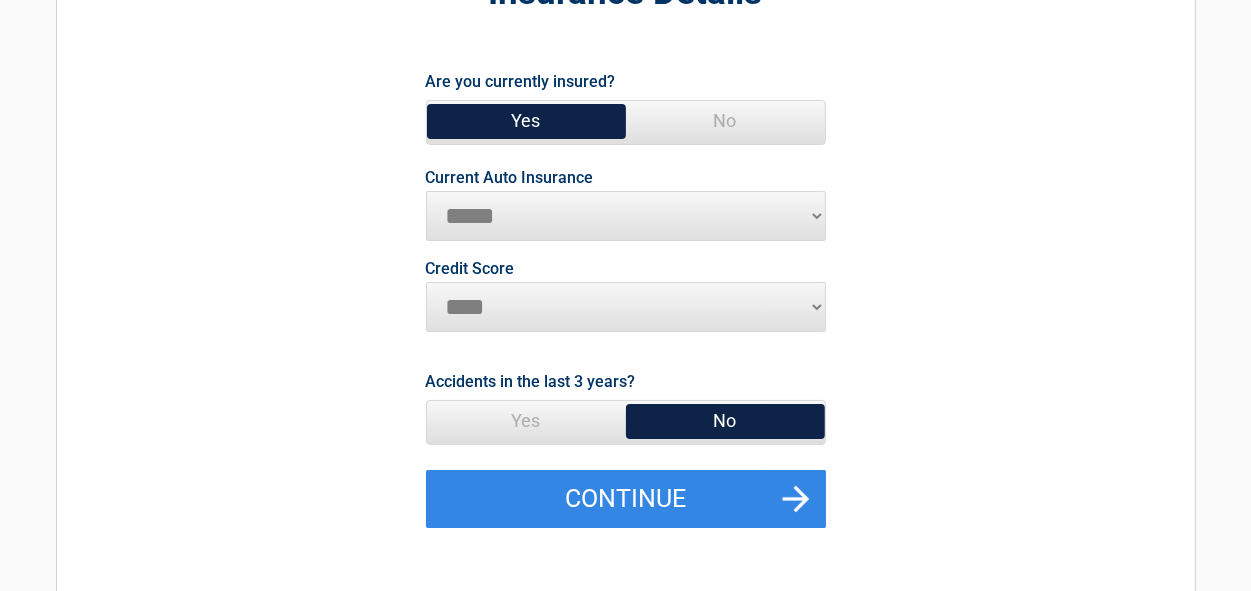 select on "**********" 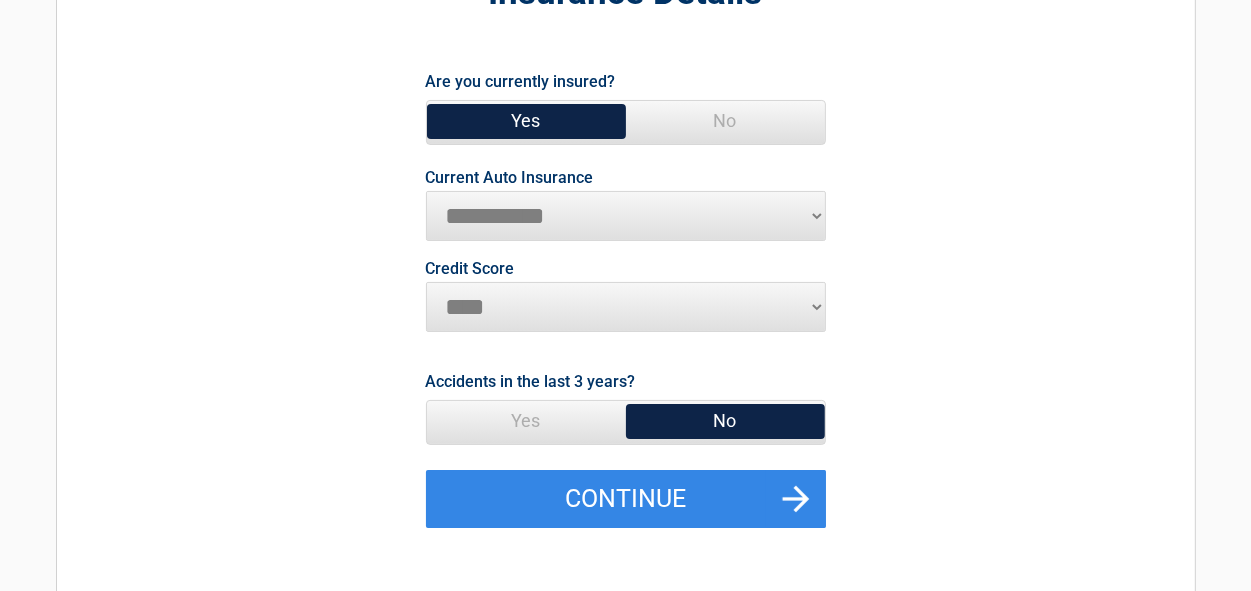 click on "**********" at bounding box center [626, 216] 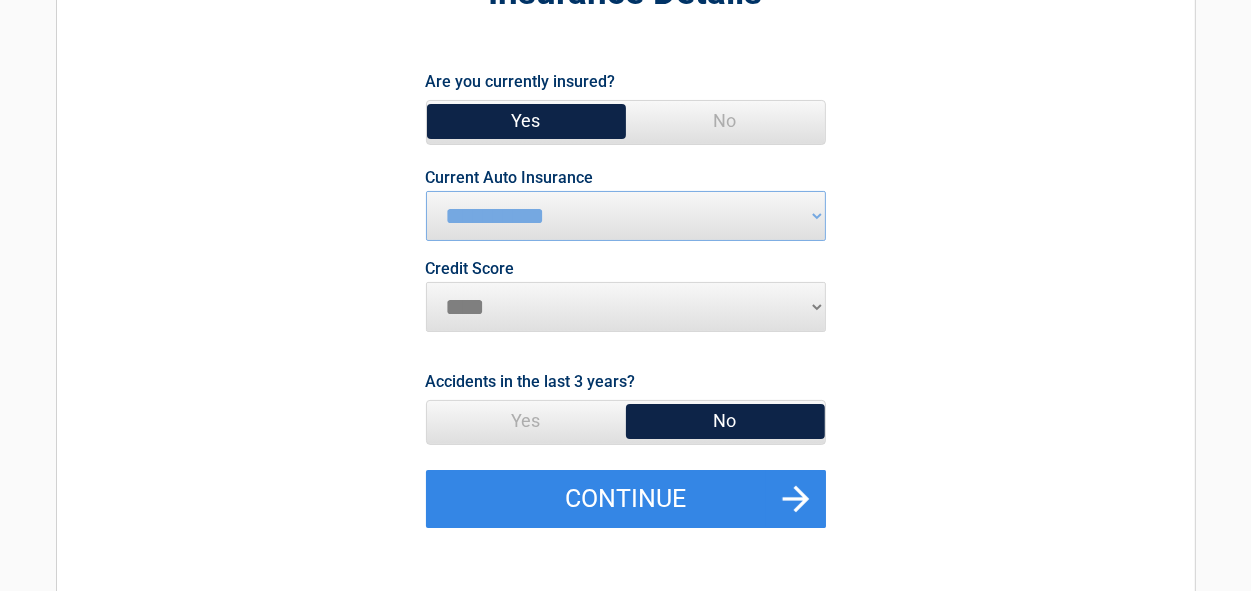 click on "No" at bounding box center [725, 421] 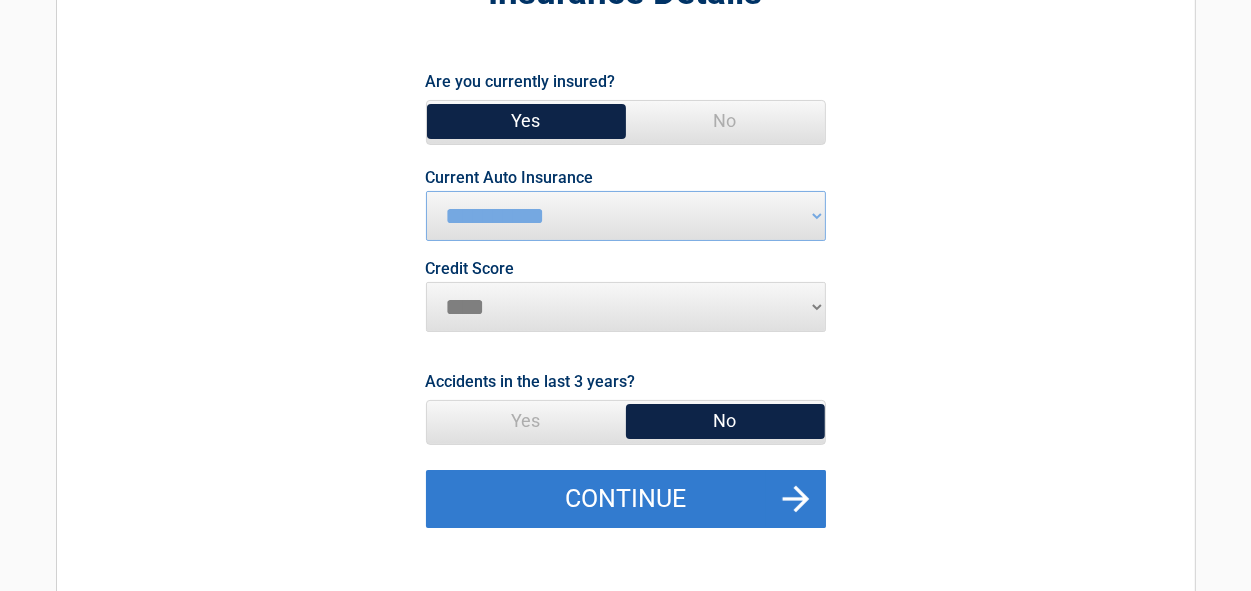 click on "Continue" at bounding box center (626, 499) 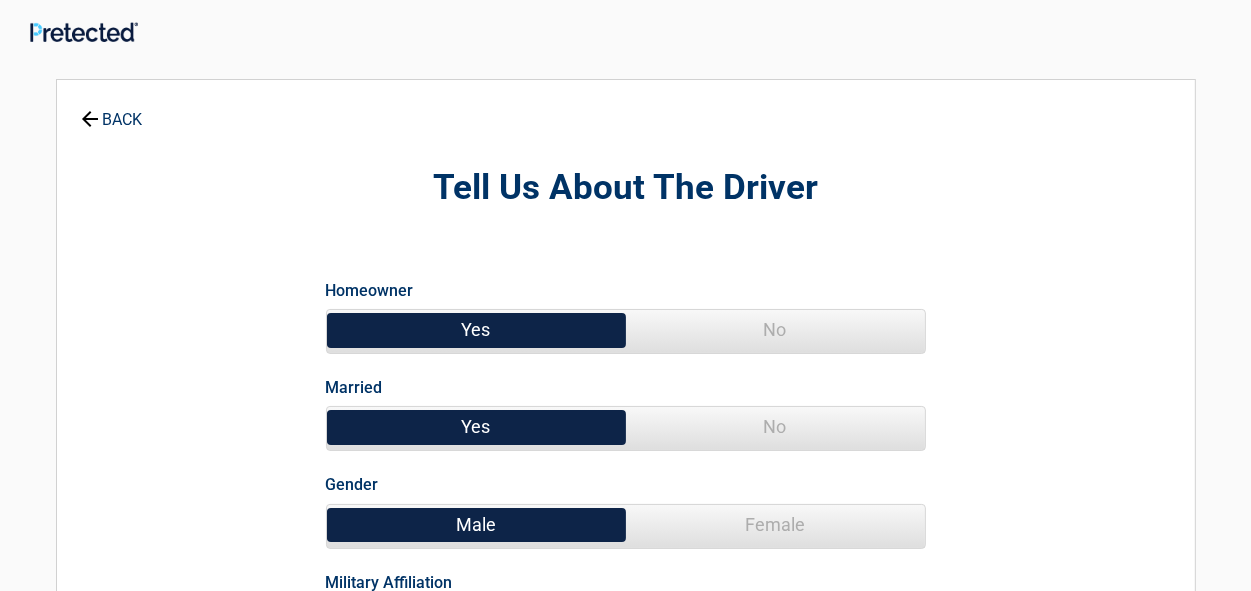 scroll, scrollTop: 0, scrollLeft: 0, axis: both 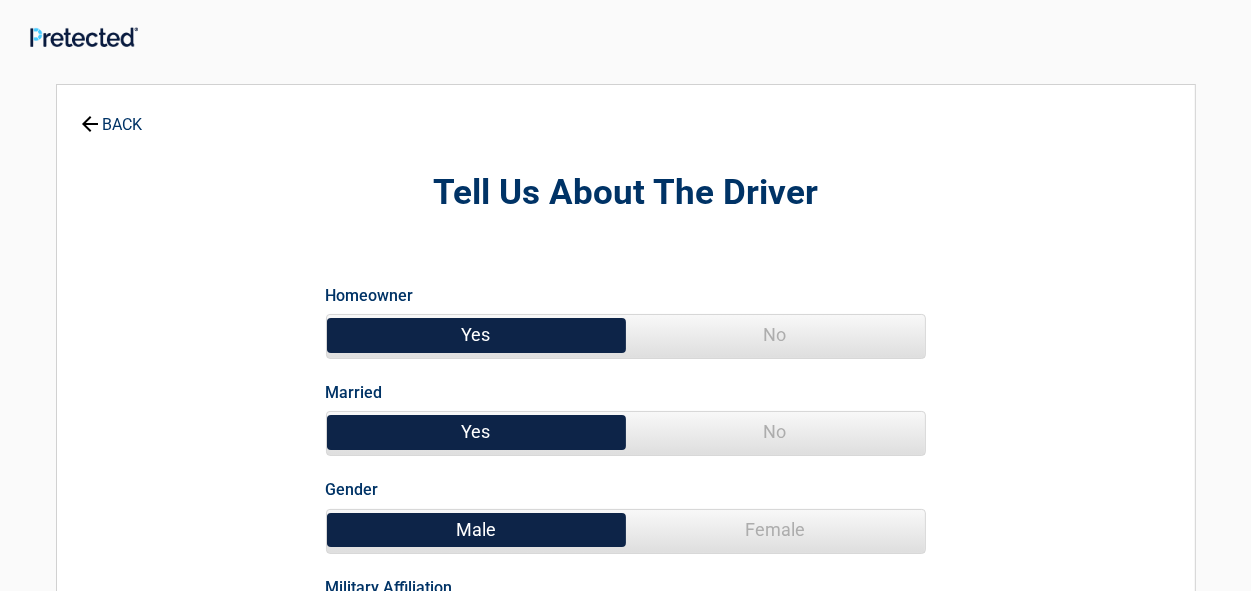 click on "Yes" at bounding box center [476, 335] 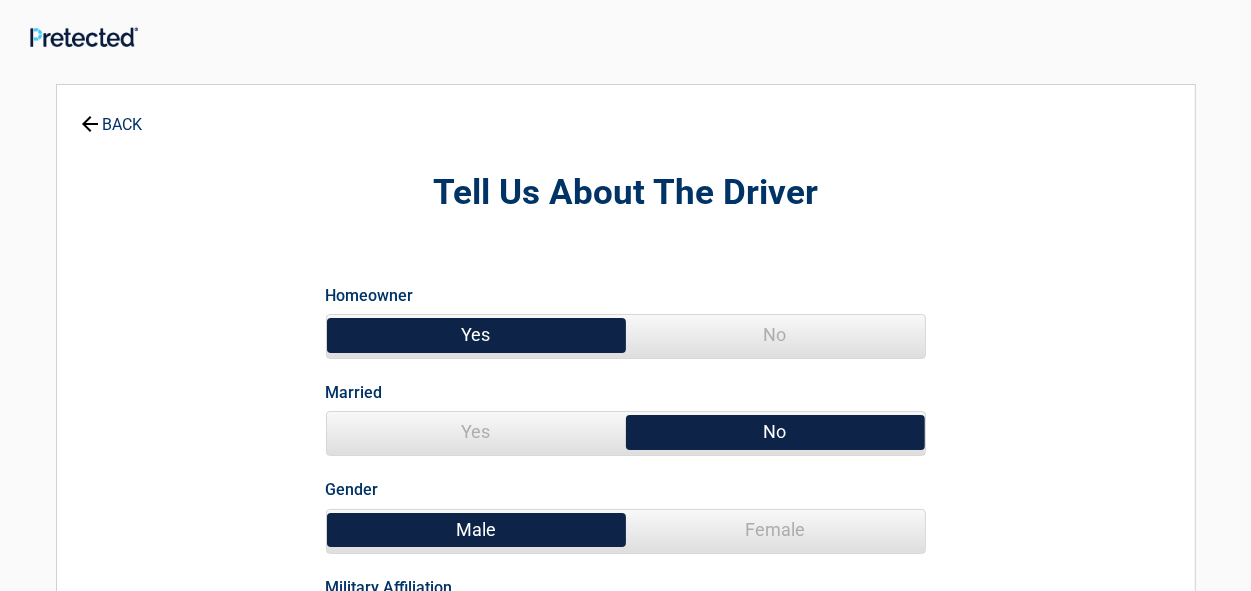 click on "Male" at bounding box center (476, 530) 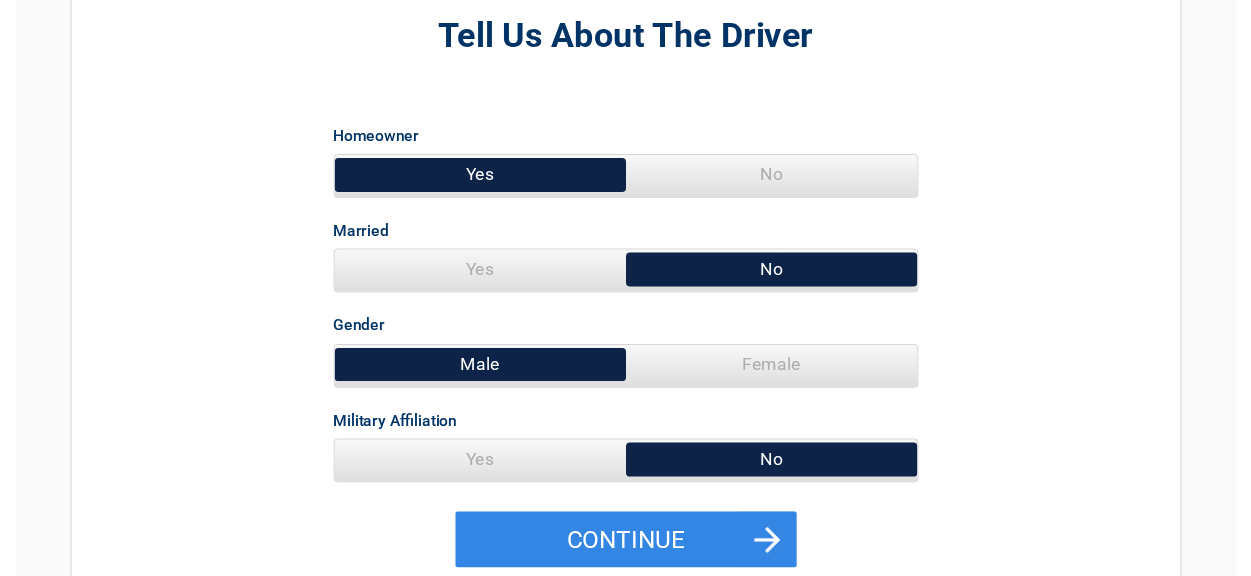 scroll, scrollTop: 200, scrollLeft: 0, axis: vertical 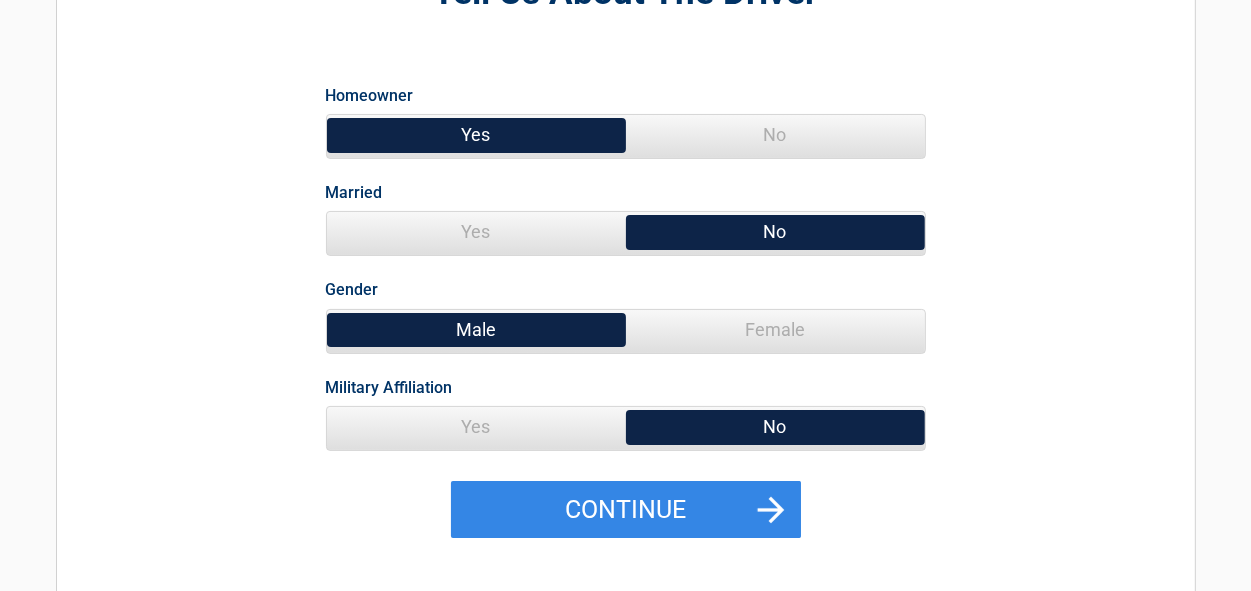 click on "Yes" at bounding box center (476, 427) 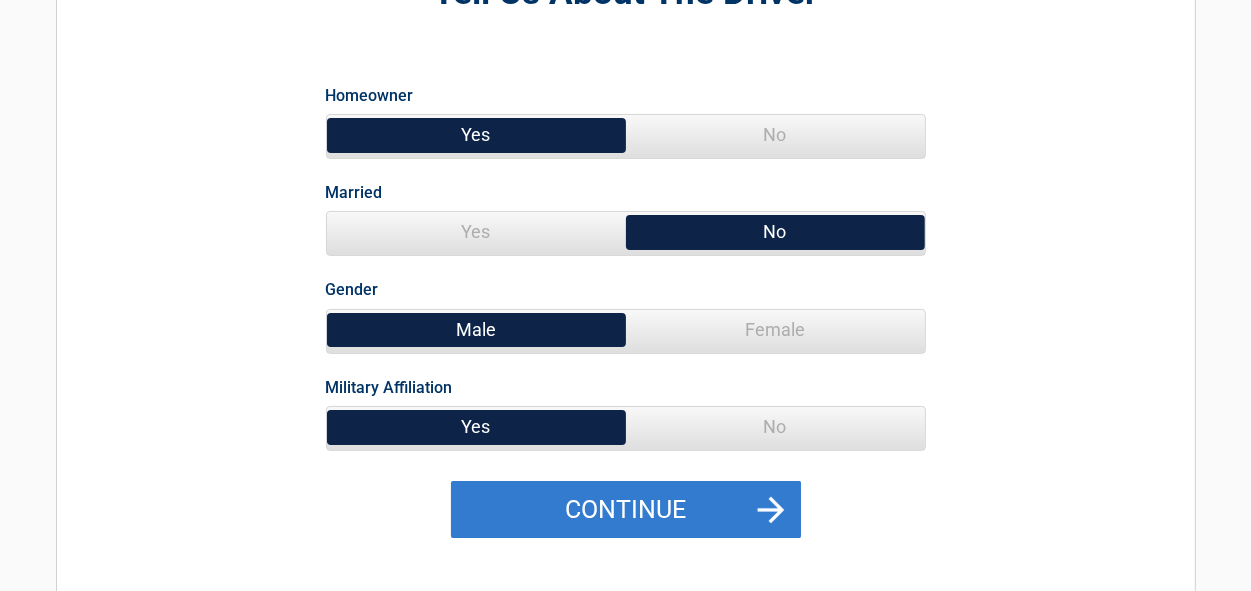 click on "Continue" at bounding box center [626, 510] 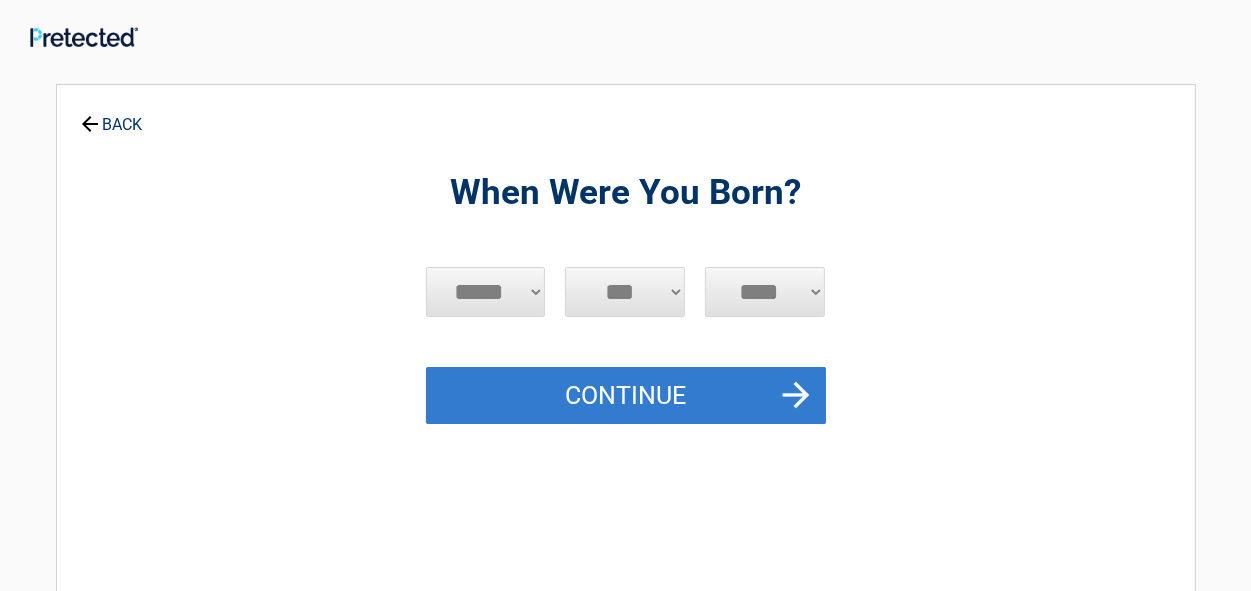 scroll, scrollTop: 100, scrollLeft: 0, axis: vertical 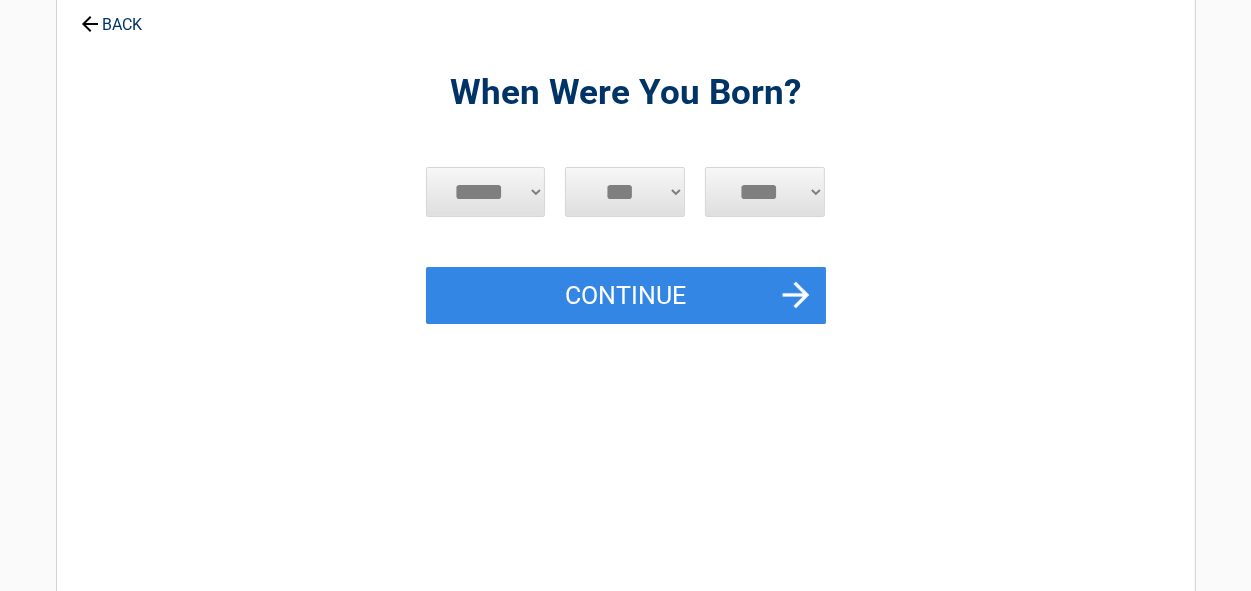click on "*****
***
***
***
***
***
***
***
***
***
***
***
***" at bounding box center [486, 192] 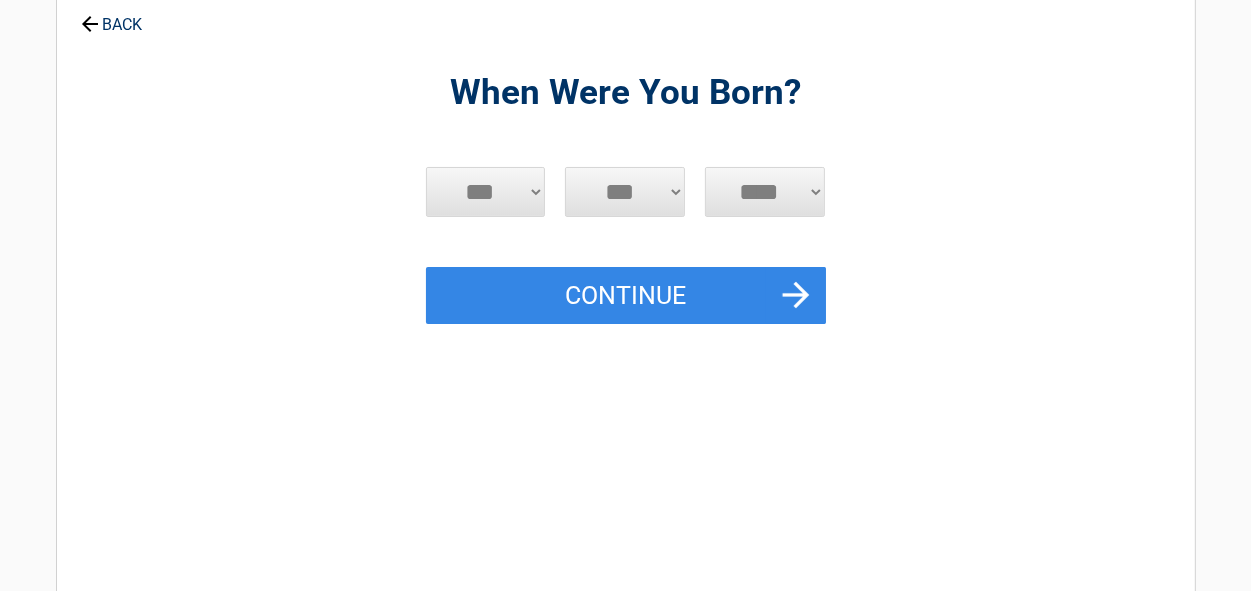click on "*****
***
***
***
***
***
***
***
***
***
***
***
***" at bounding box center (486, 192) 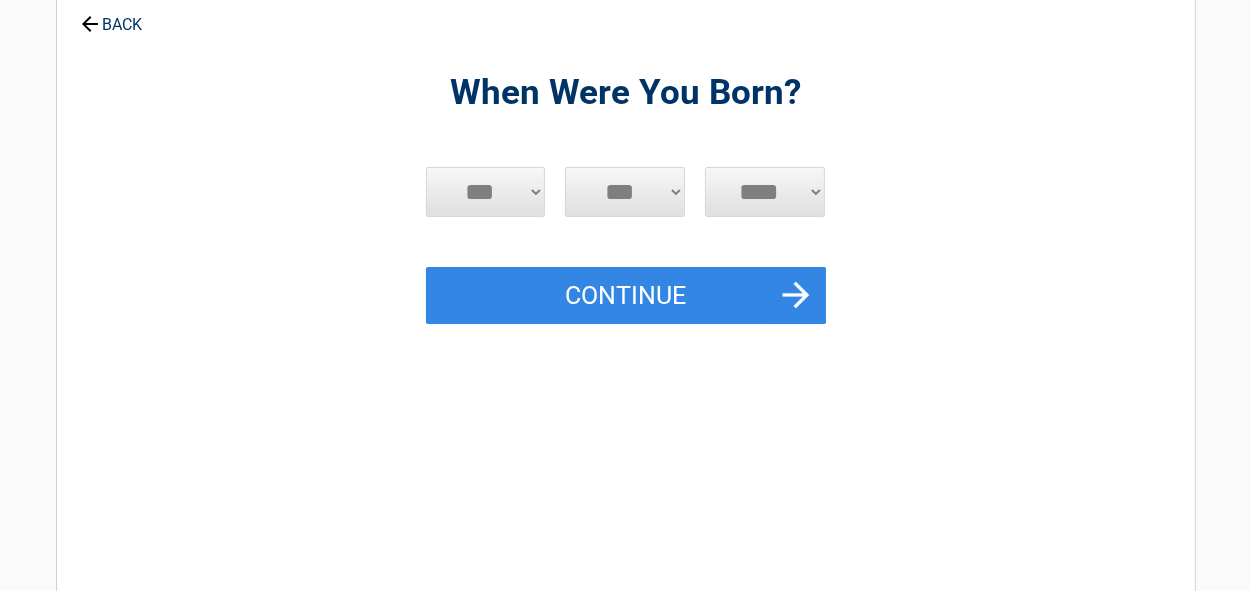 click on "*** * * * * * * * * * ** ** ** ** ** ** ** ** ** ** ** ** ** ** ** ** ** ** ** ** ** **" at bounding box center [625, 192] 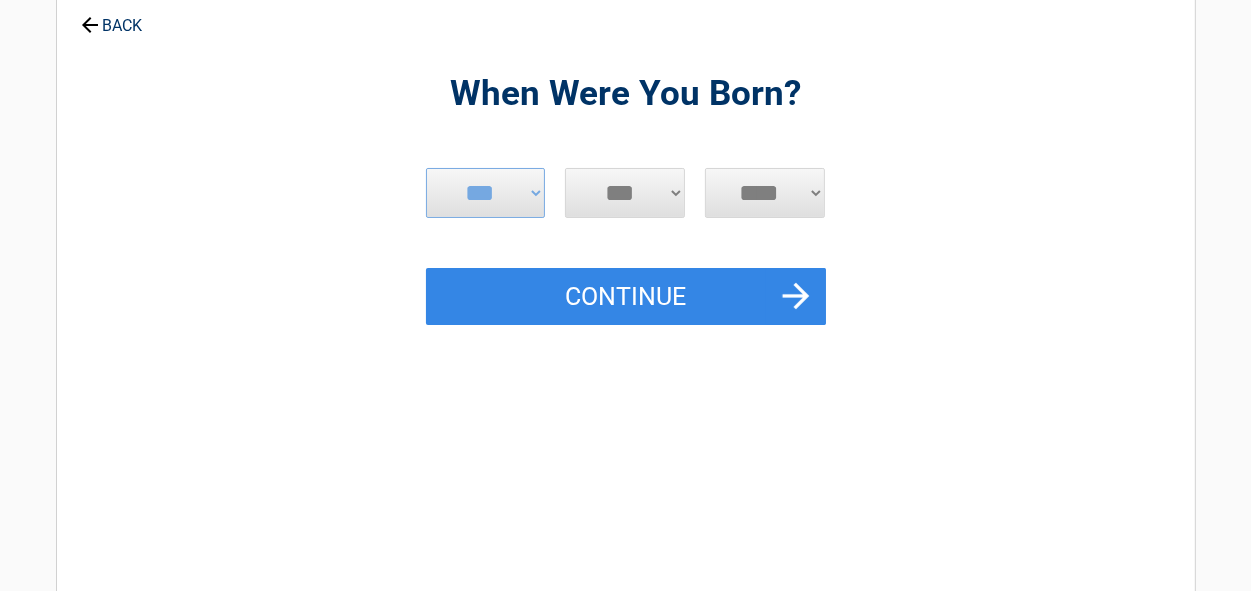 scroll, scrollTop: 100, scrollLeft: 0, axis: vertical 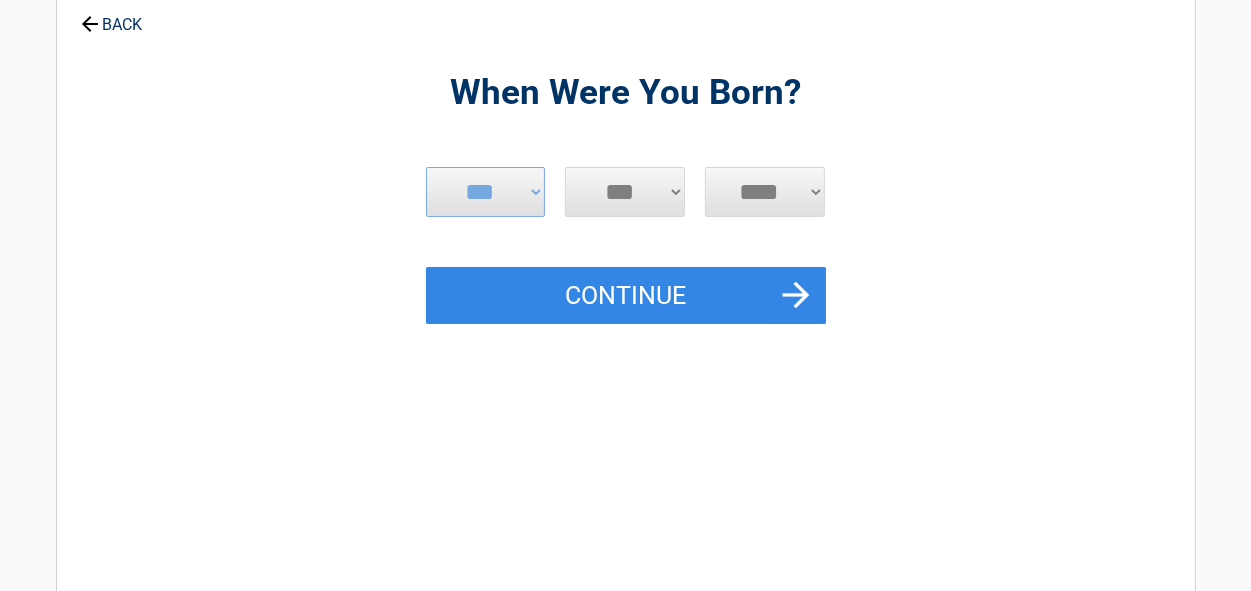 click on "*** * * * * * * * * * ** ** ** ** ** ** ** ** ** ** ** ** ** ** ** ** ** ** ** ** ** **" at bounding box center [625, 192] 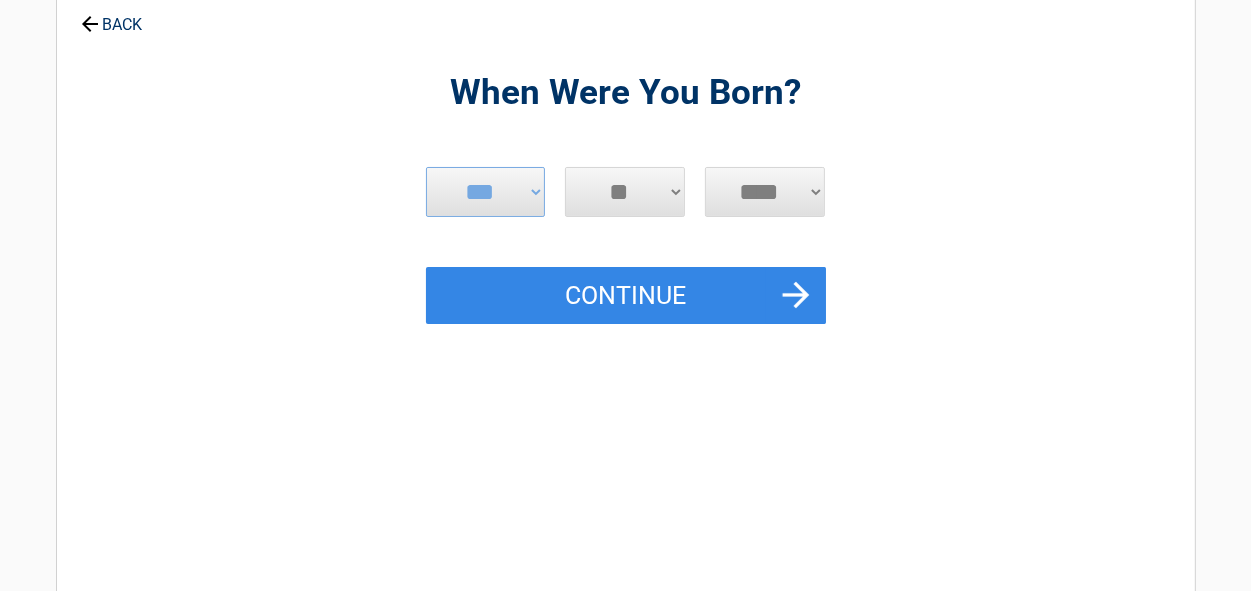 click on "*** * * * * * * * * * ** ** ** ** ** ** ** ** ** ** ** ** ** ** ** ** ** ** ** ** ** **" at bounding box center (625, 192) 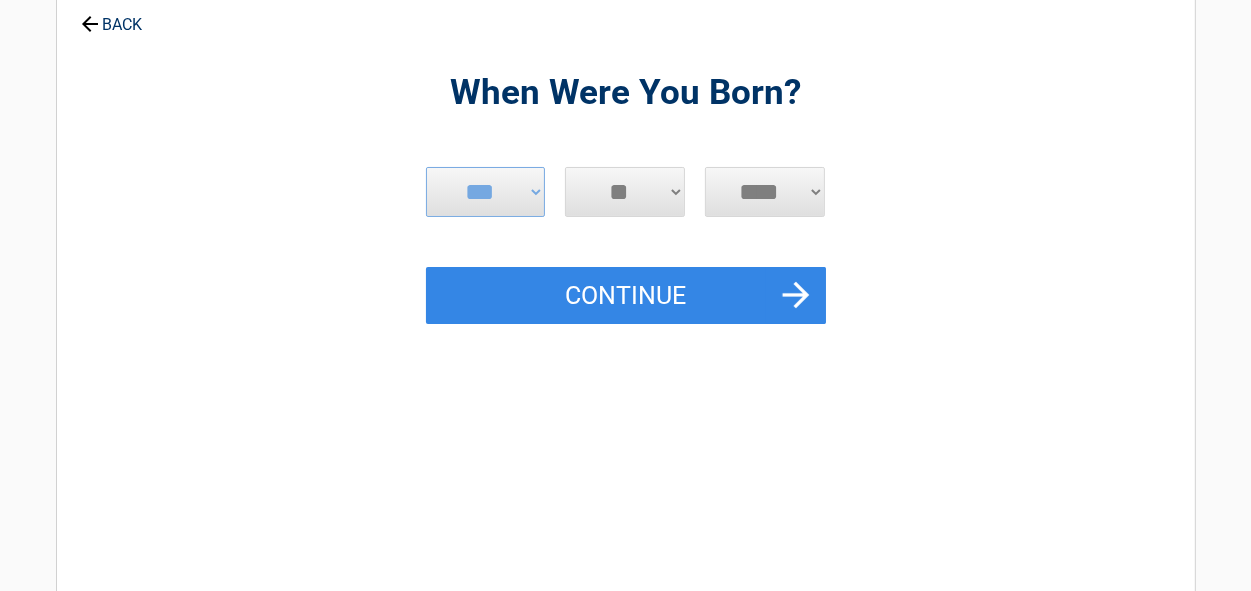 click on "****
****
****
****
****
****
****
****
****
****
****
****
****
****
****
****
****
****
****
****
****
****
****
****
****
****
****
****
****
****
****
****
****
****
****
****
****
****
****
****
****
****
****
****
****
****
****
****
****
****
****
****
****
****
****
****
****
****
****
****
****
****
****
****" at bounding box center (765, 192) 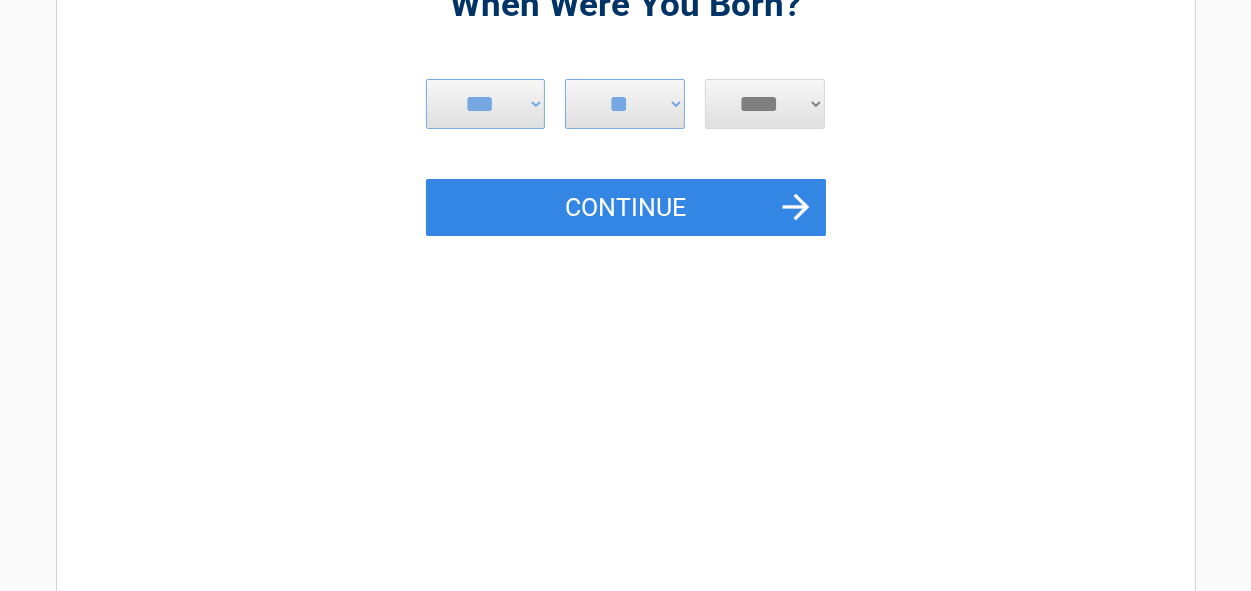 scroll, scrollTop: 100, scrollLeft: 0, axis: vertical 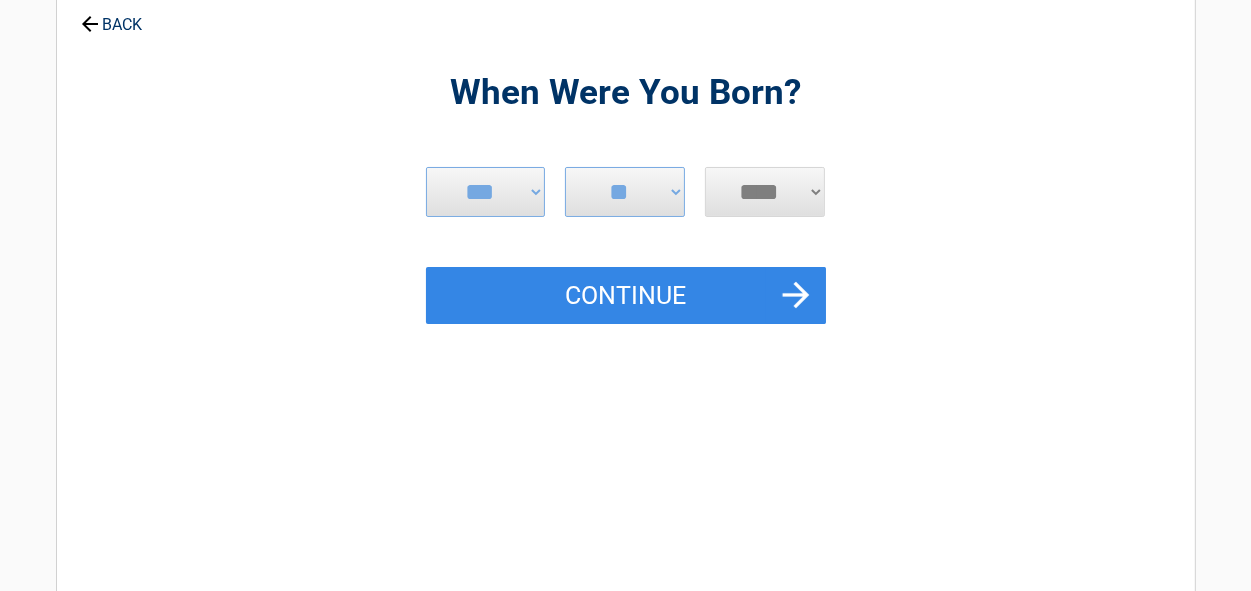 click on "****
****
****
****
****
****
****
****
****
****
****
****
****
****
****
****
****
****
****
****
****
****
****
****
****
****
****
****
****
****
****
****
****
****
****
****
****
****
****
****
****
****
****
****
****
****
****
****
****
****
****
****
****
****
****
****
****
****
****
****
****
****
****
****" at bounding box center (765, 192) 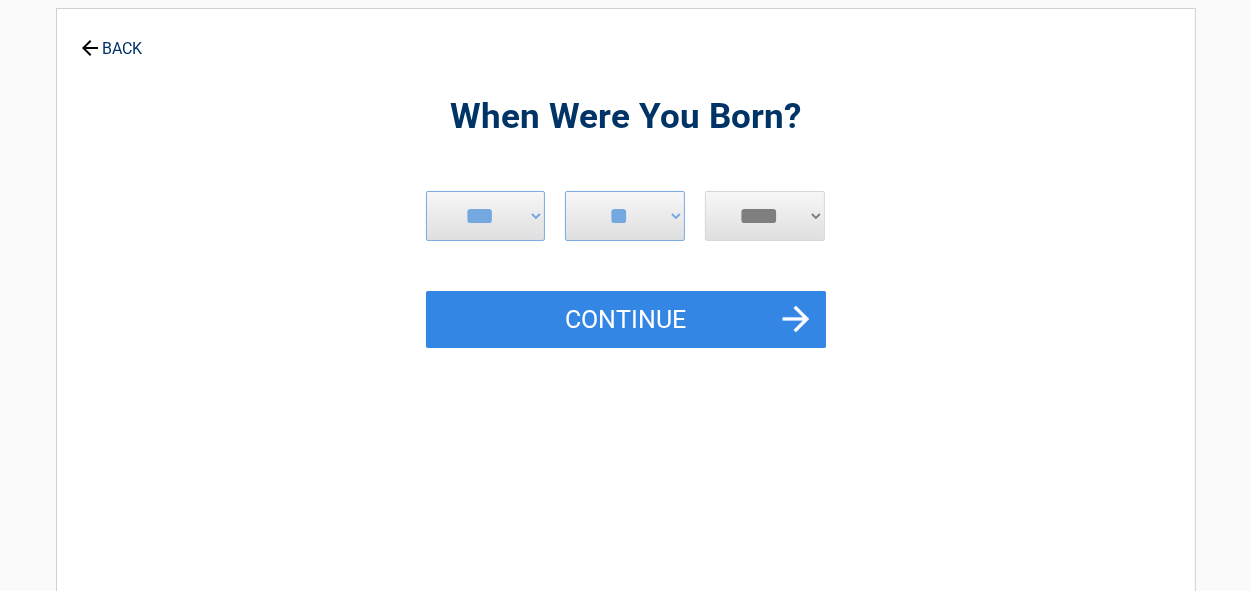 scroll, scrollTop: 0, scrollLeft: 0, axis: both 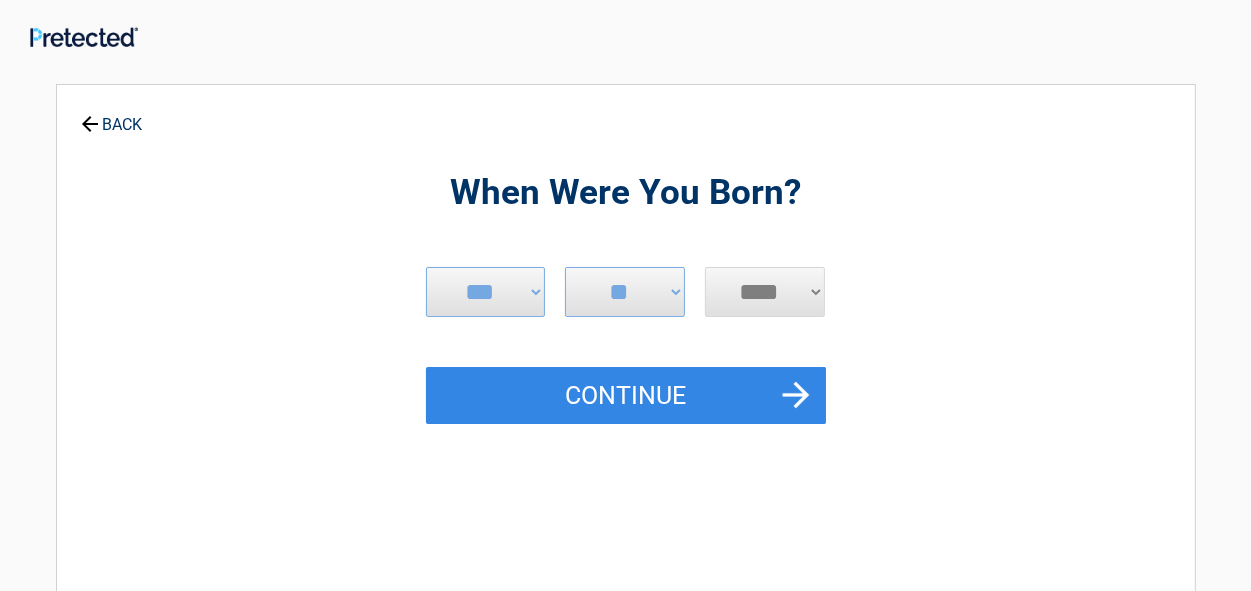 click on "****
****
****
****
****
****
****
****
****
****
****
****
****
****
****
****
****
****
****
****
****
****
****
****
****
****
****
****
****
****
****
****
****
****
****
****
****
****
****
****
****
****
****
****
****
****
****
****
****
****
****
****
****
****
****
****
****
****
****
****
****
****
****
****" at bounding box center (765, 292) 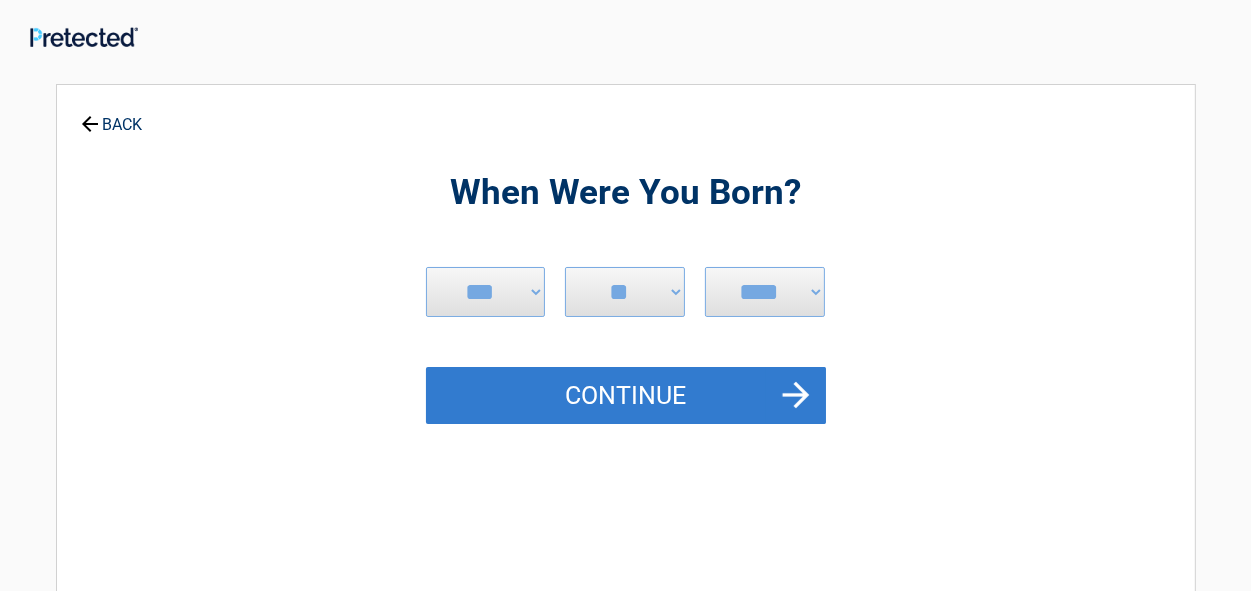drag, startPoint x: 668, startPoint y: 411, endPoint x: 661, endPoint y: 403, distance: 10.630146 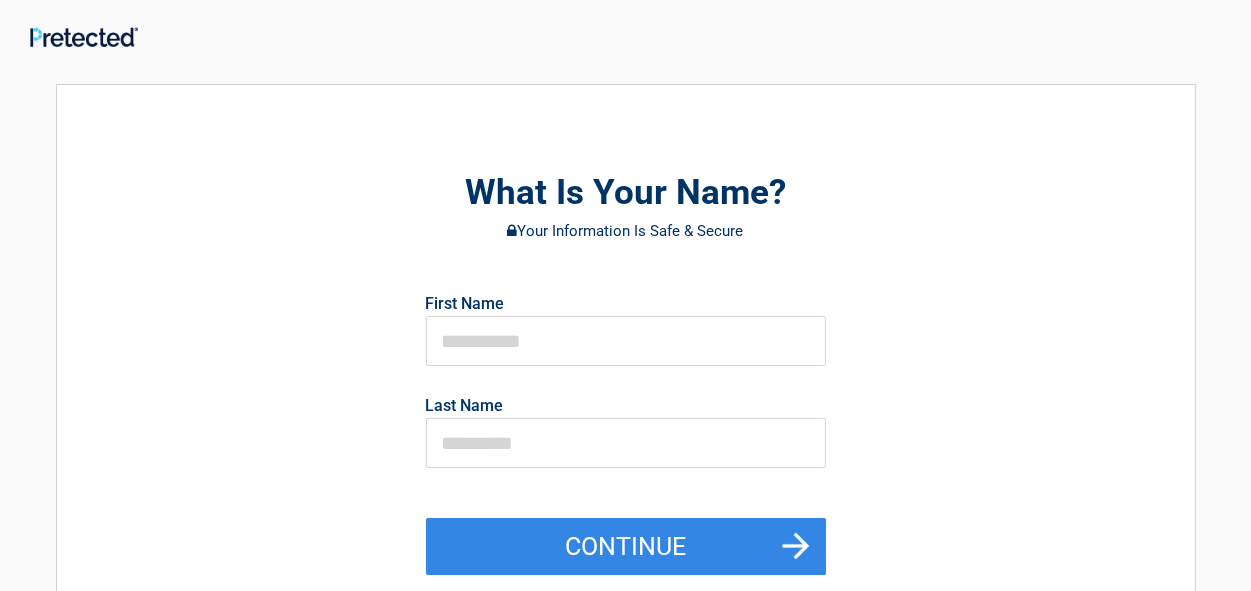 click on "First Name" at bounding box center [626, 327] 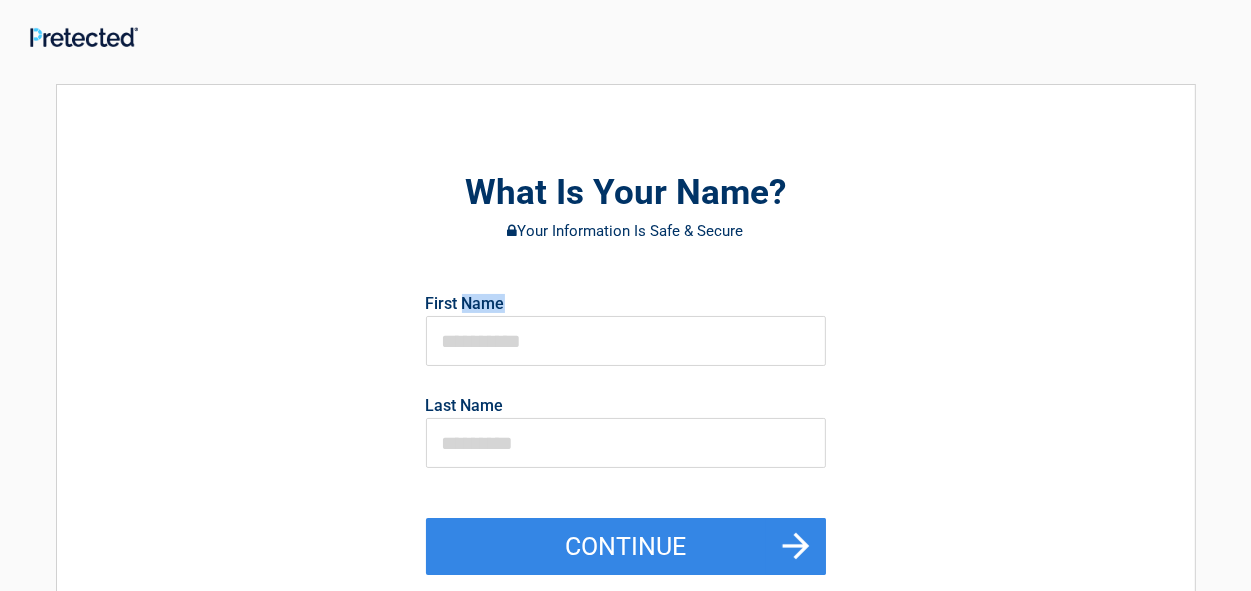 click on "First Name" at bounding box center (465, 304) 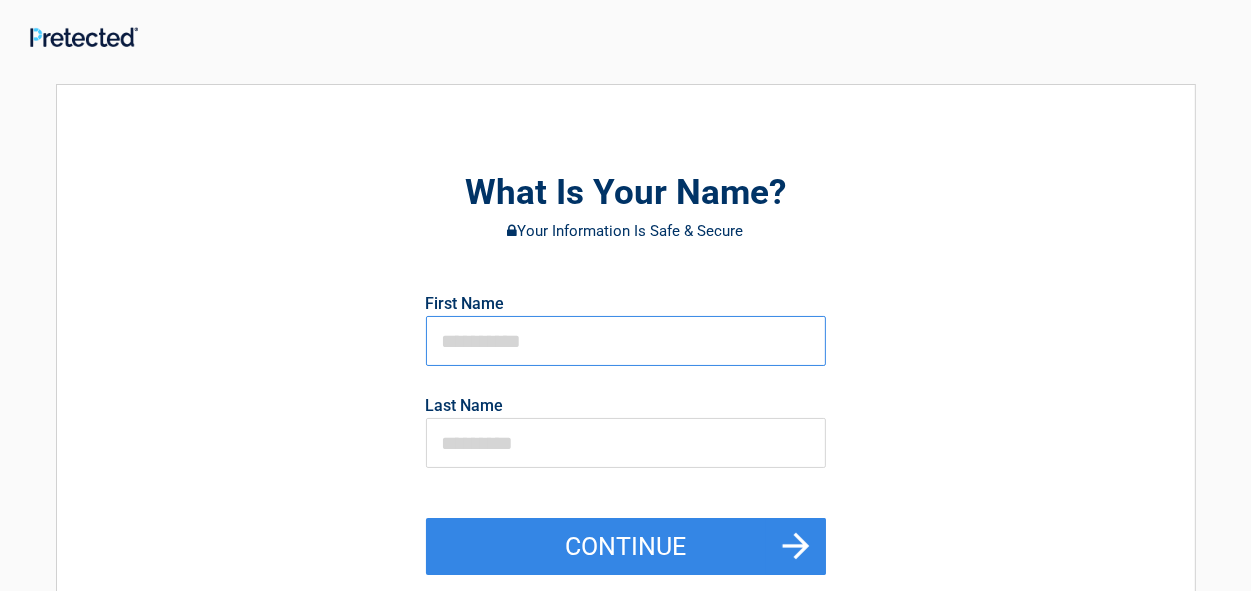 click at bounding box center [626, 341] 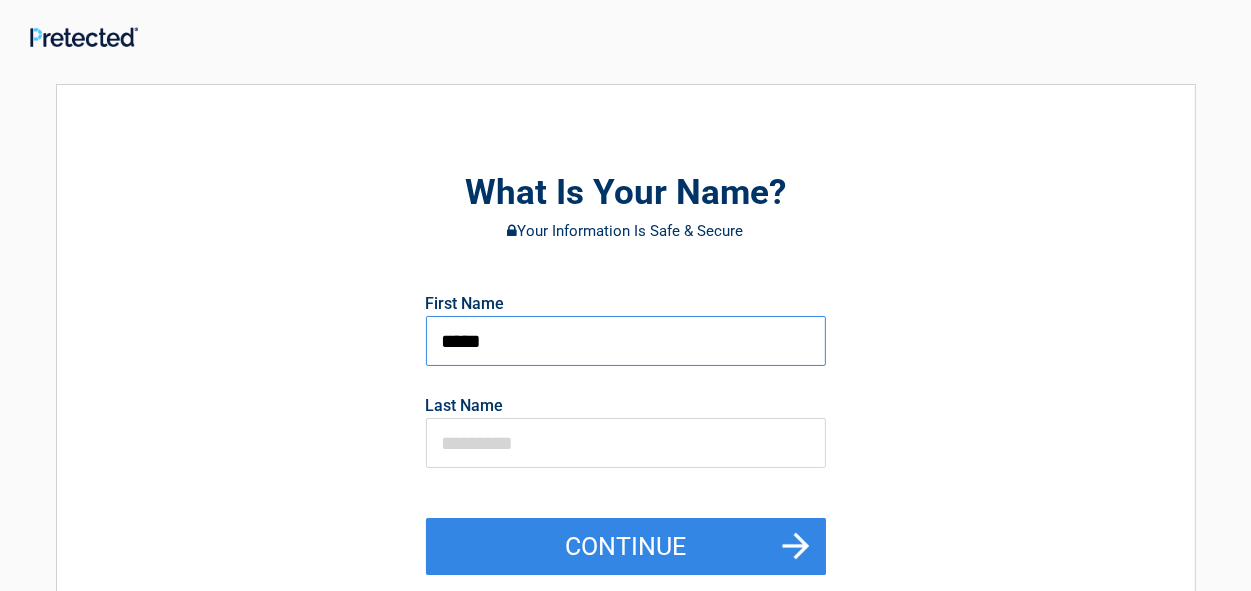 type on "*****" 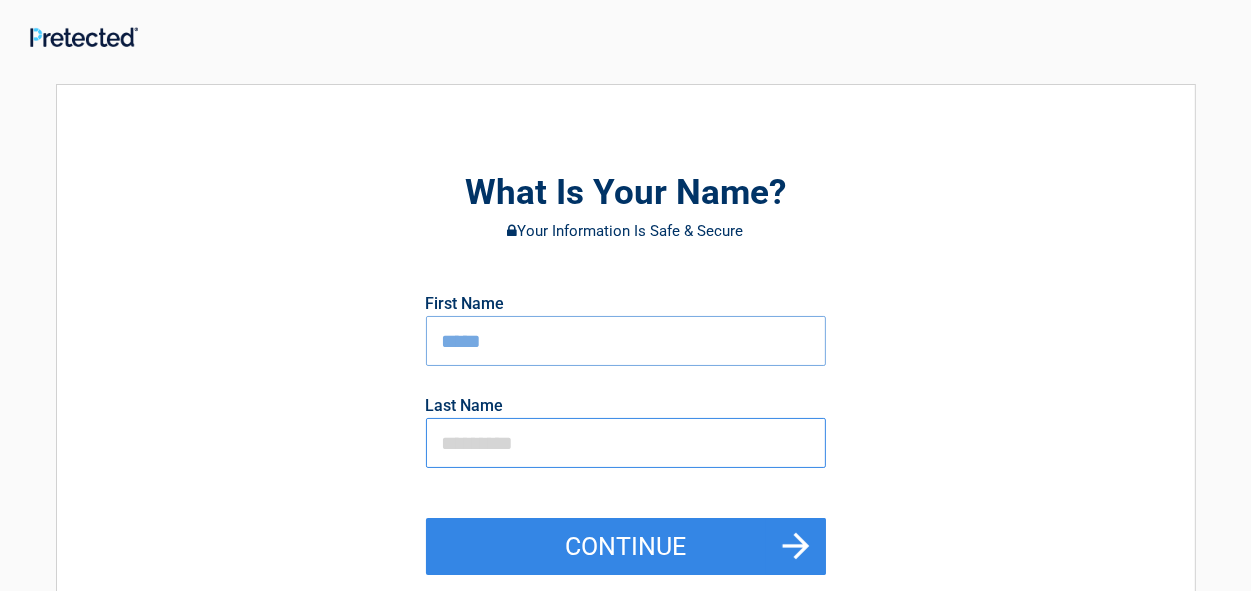 click at bounding box center [626, 443] 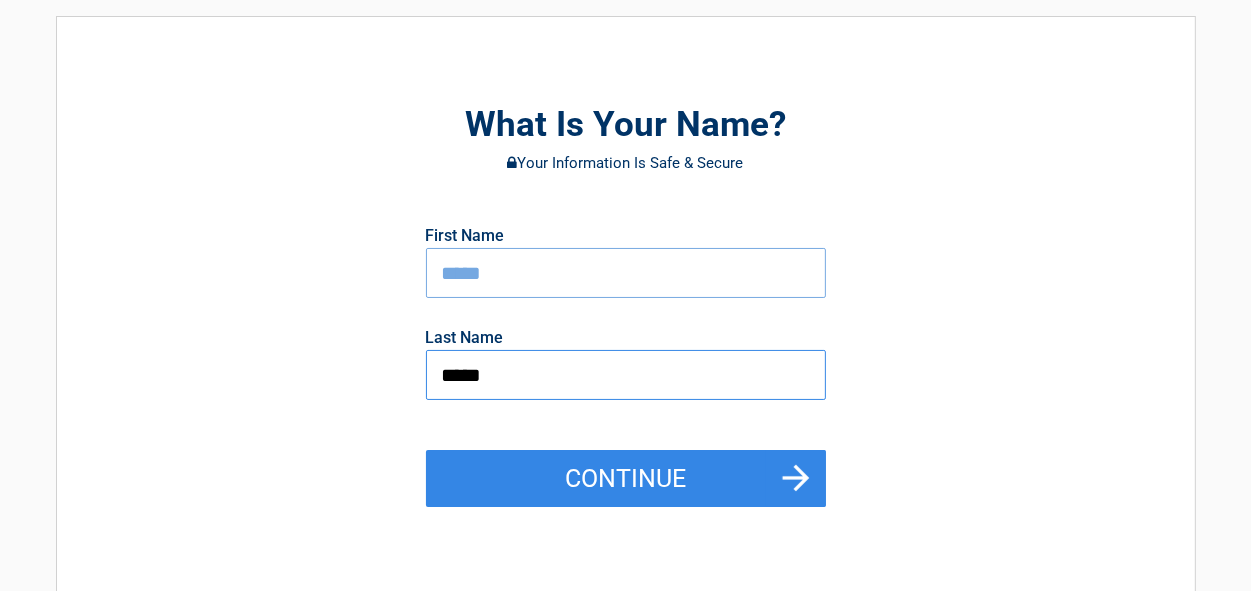 scroll, scrollTop: 200, scrollLeft: 0, axis: vertical 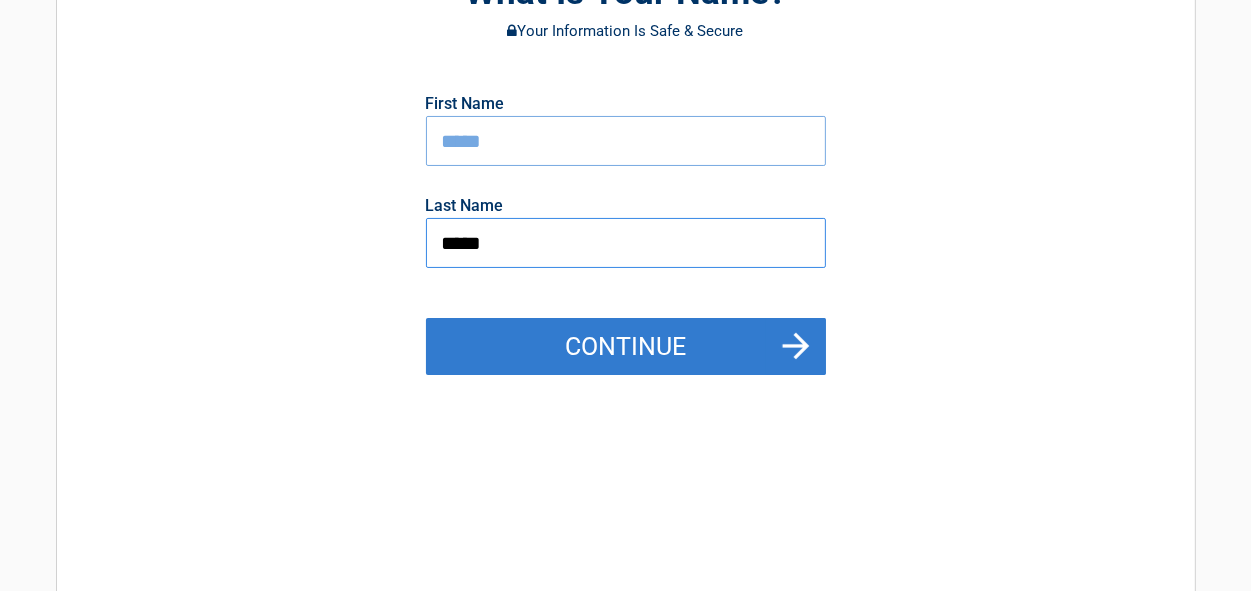 type on "*****" 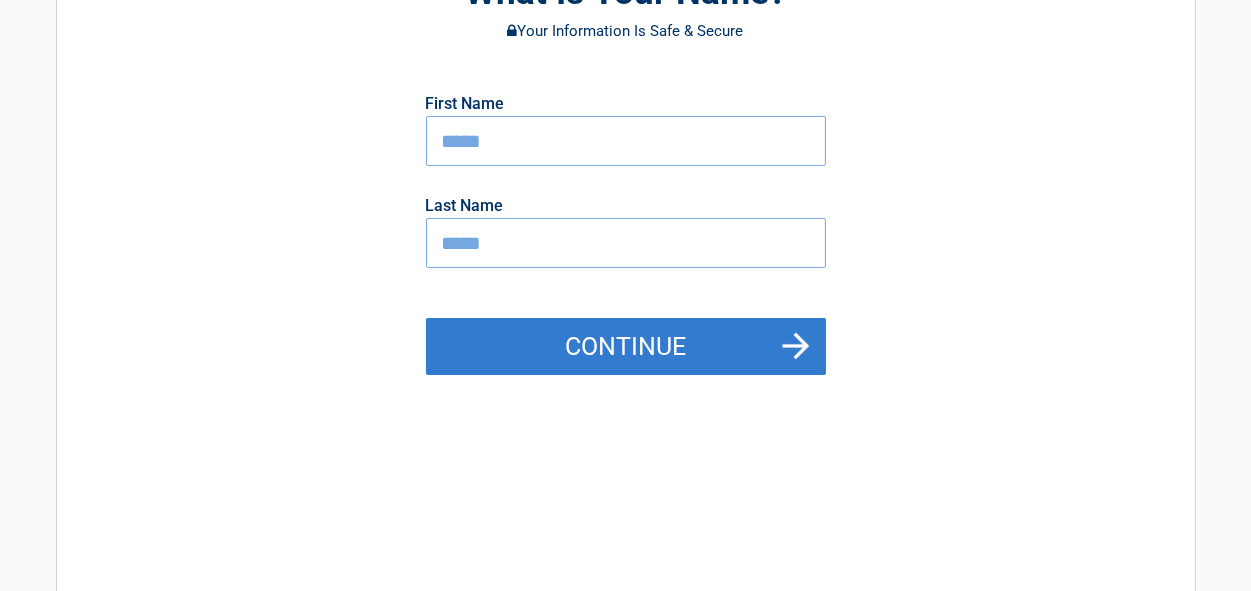 click on "Continue" at bounding box center (626, 347) 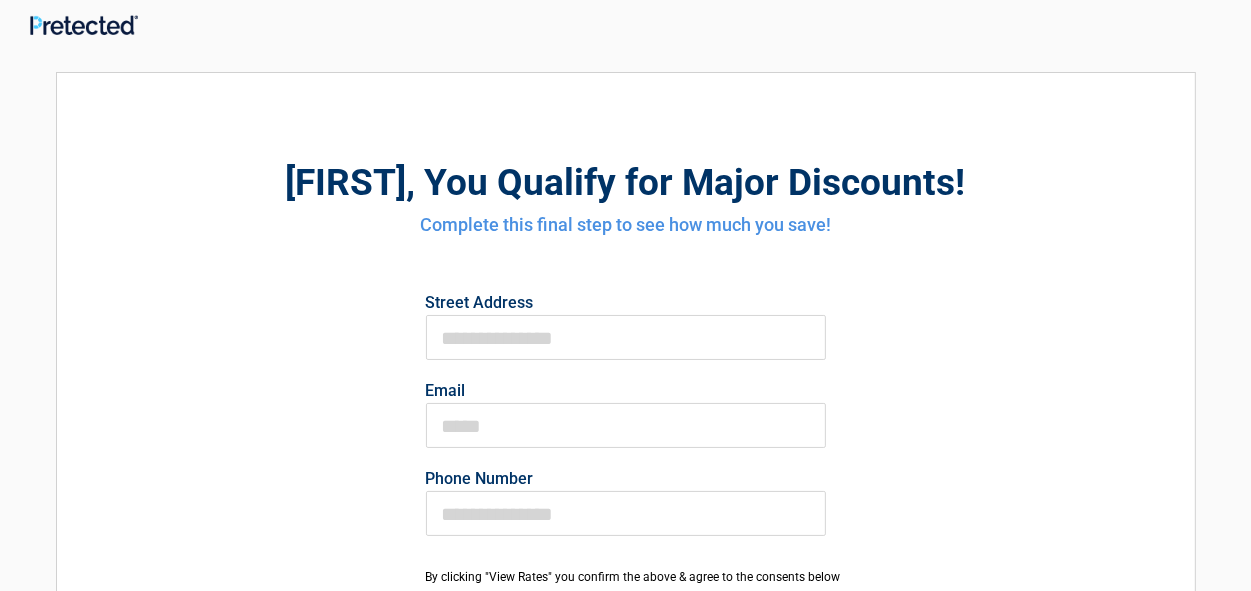 scroll, scrollTop: 0, scrollLeft: 0, axis: both 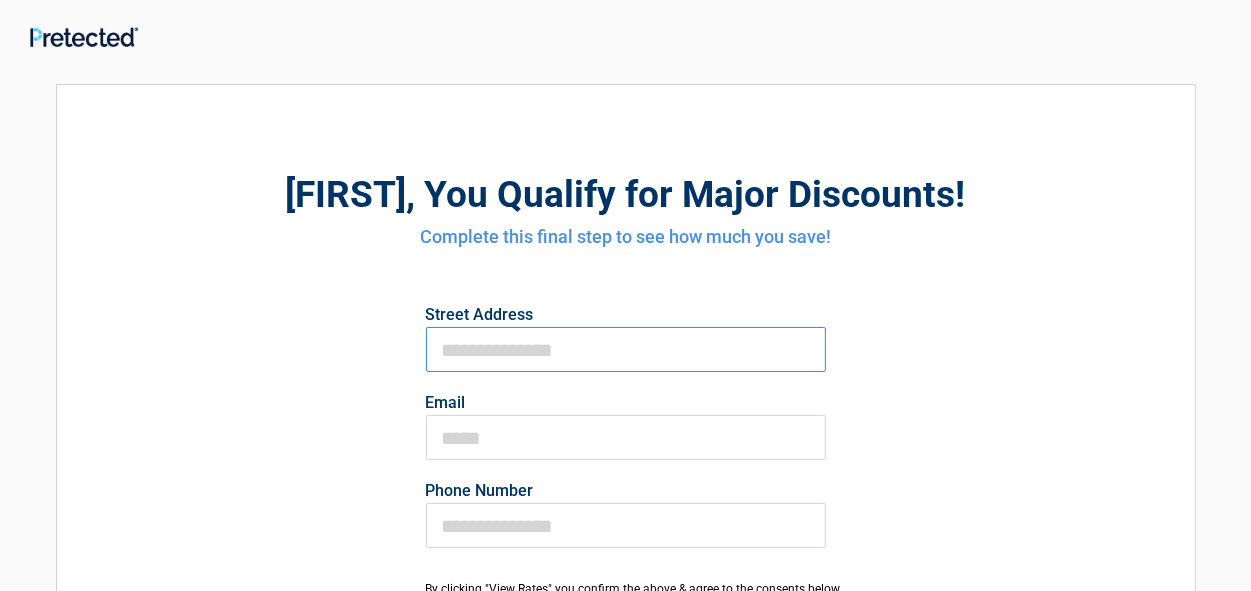 click on "First Name" at bounding box center (626, 349) 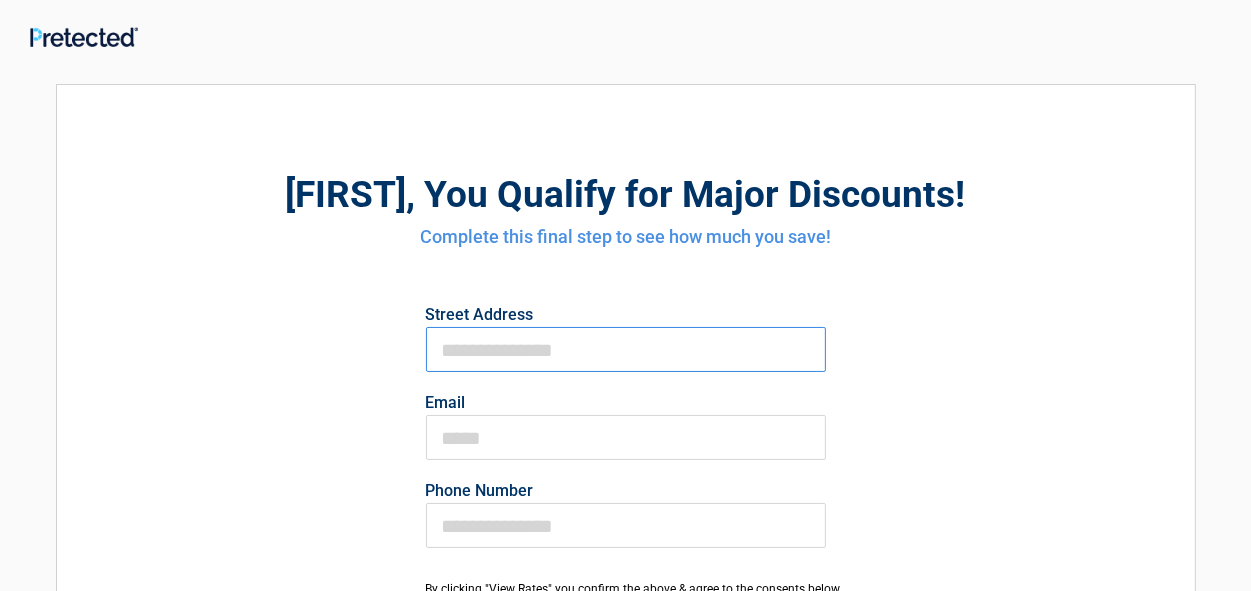 type on "**********" 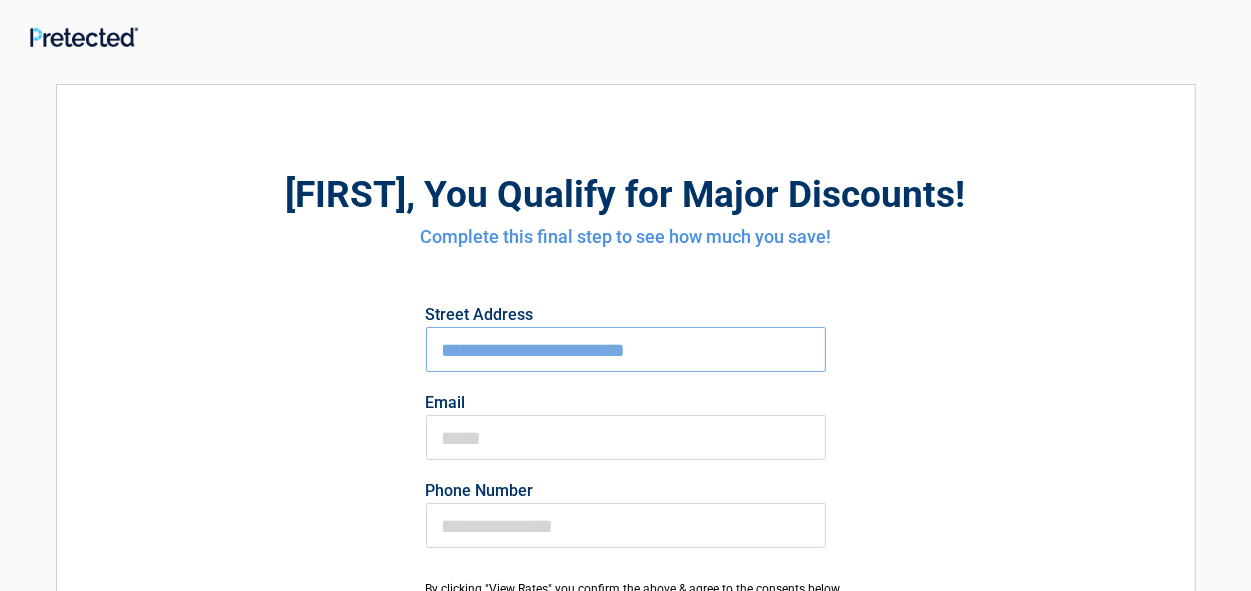 click on "Email" at bounding box center (626, 403) 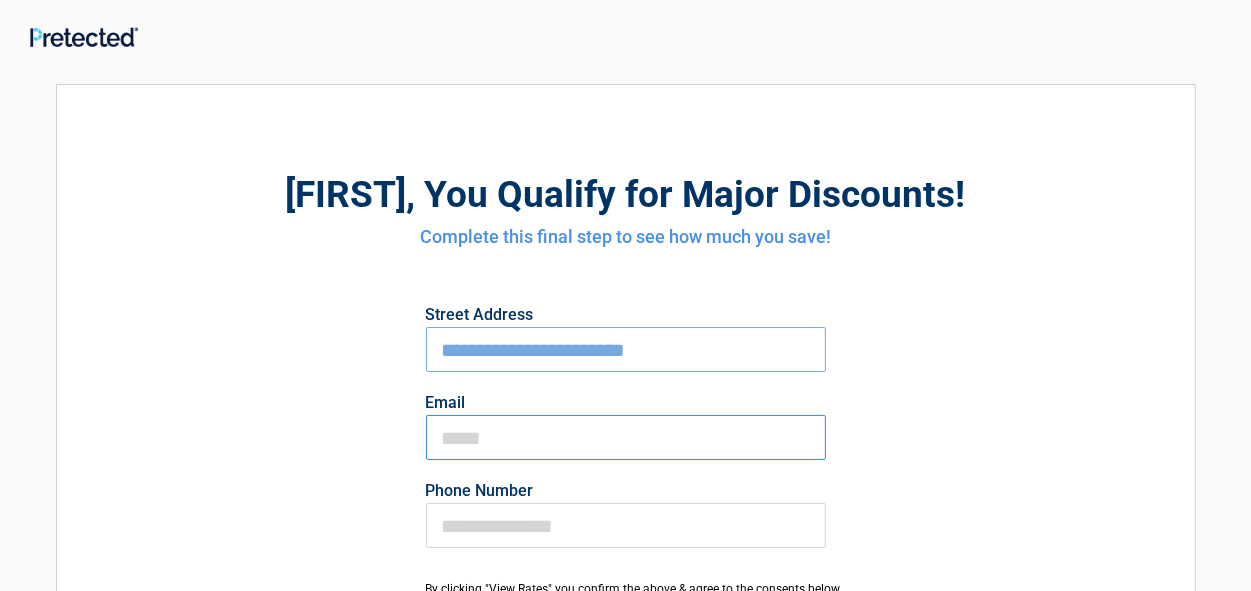 click on "Email" at bounding box center (626, 437) 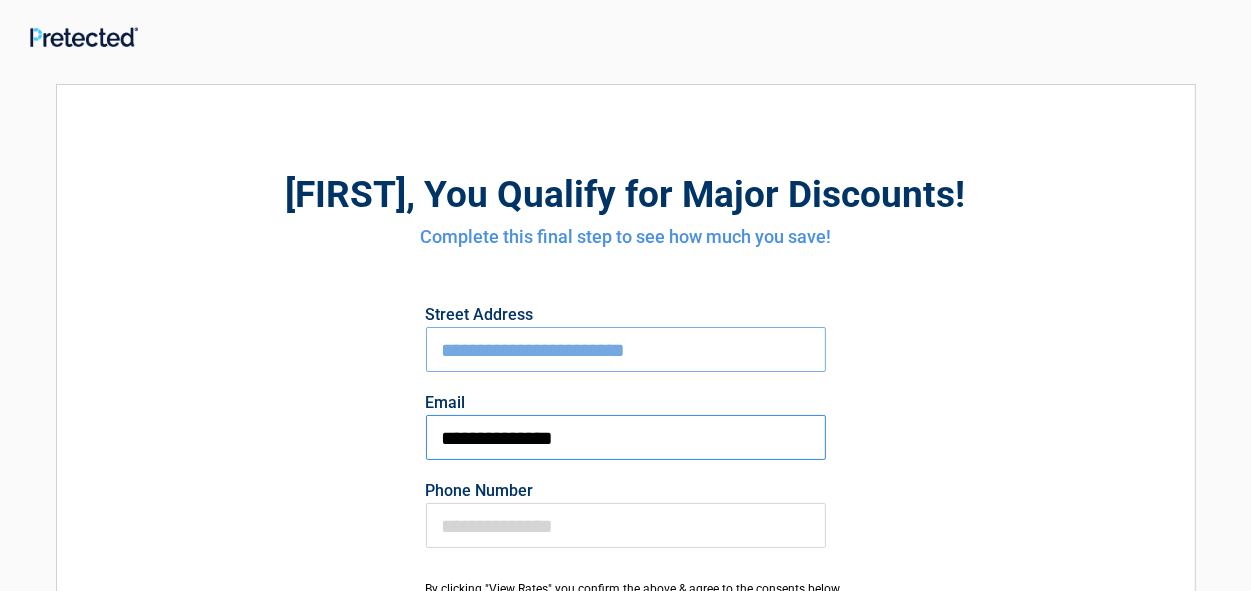 type on "**********" 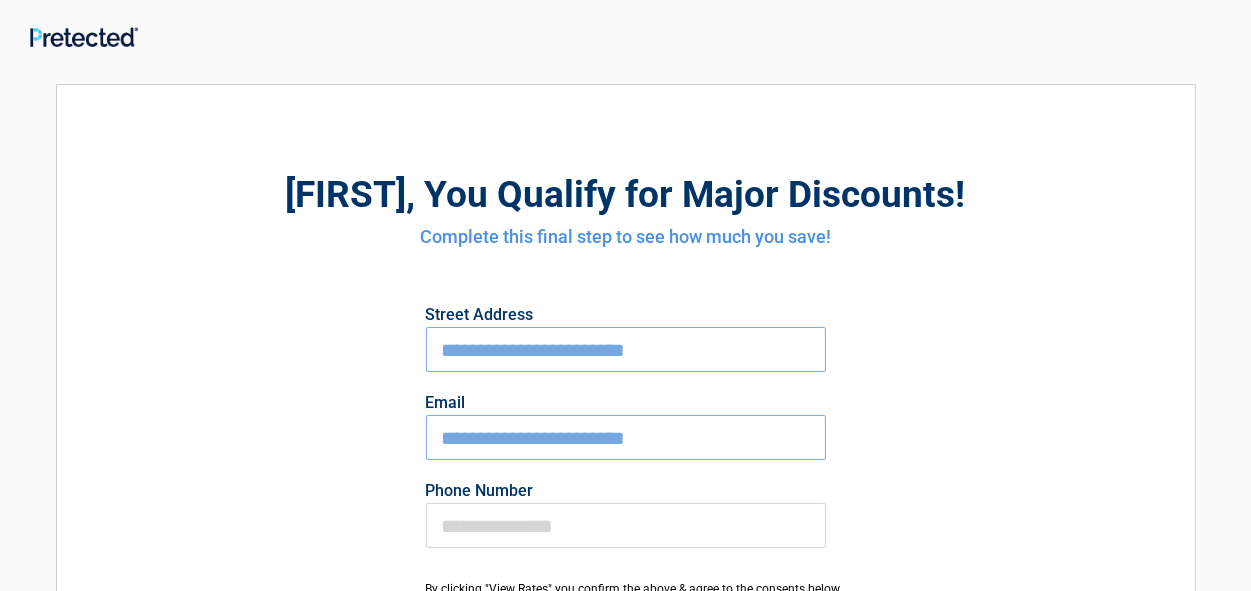 click on "Phone Number" at bounding box center (626, 491) 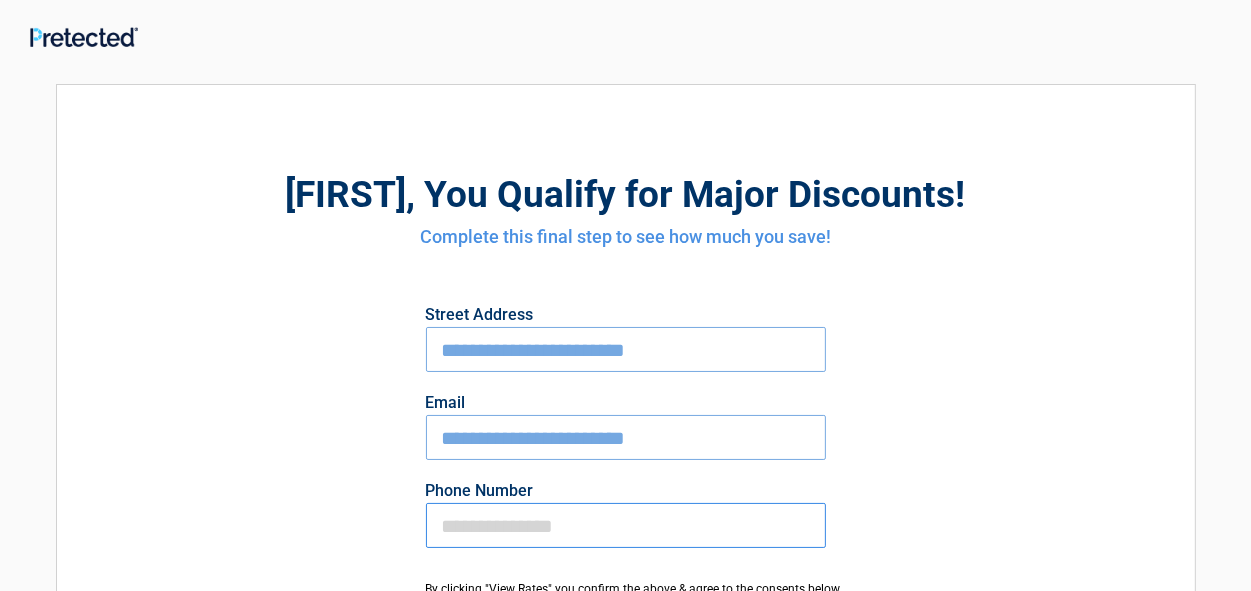 click on "Phone Number" at bounding box center (626, 525) 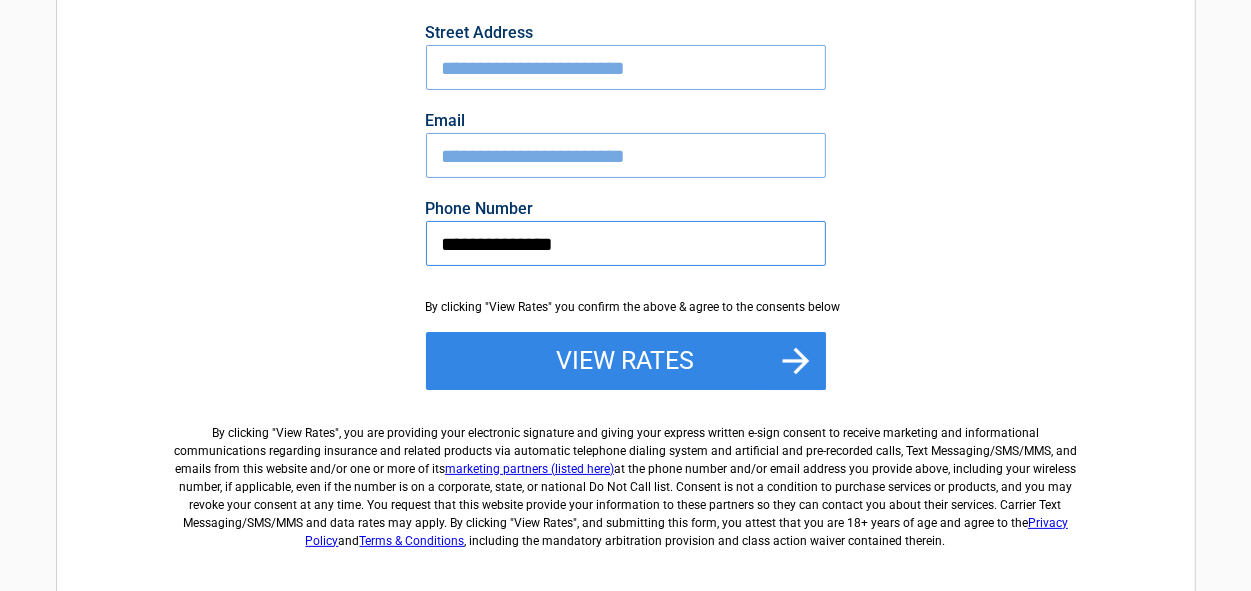 scroll, scrollTop: 400, scrollLeft: 0, axis: vertical 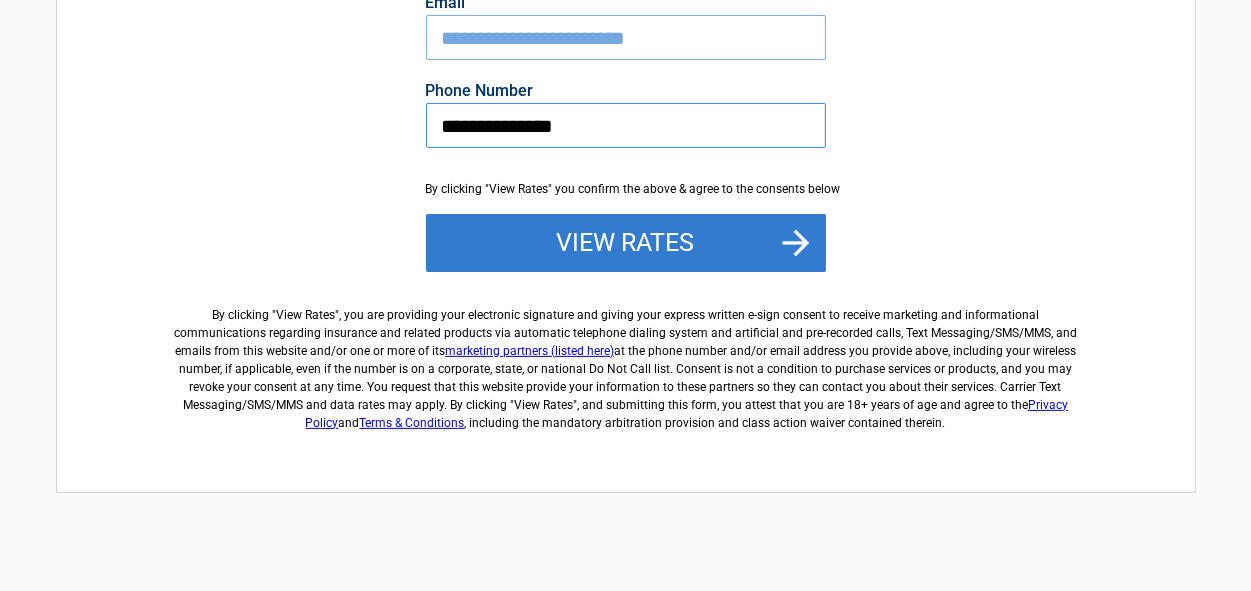 type on "**********" 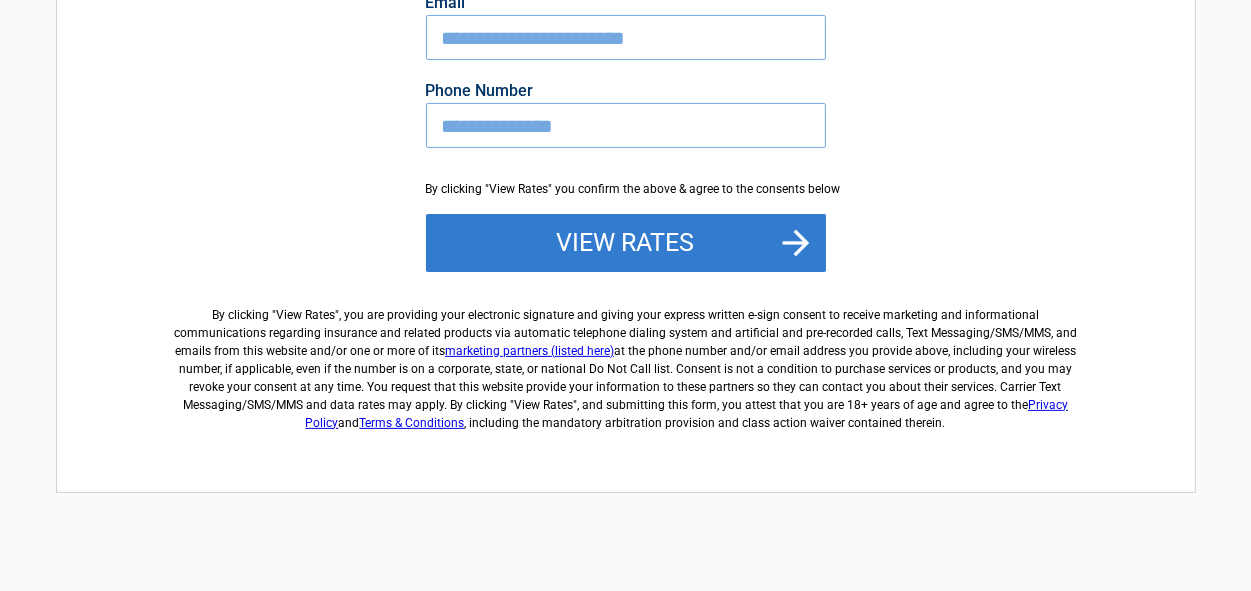 click on "View Rates" at bounding box center (626, 243) 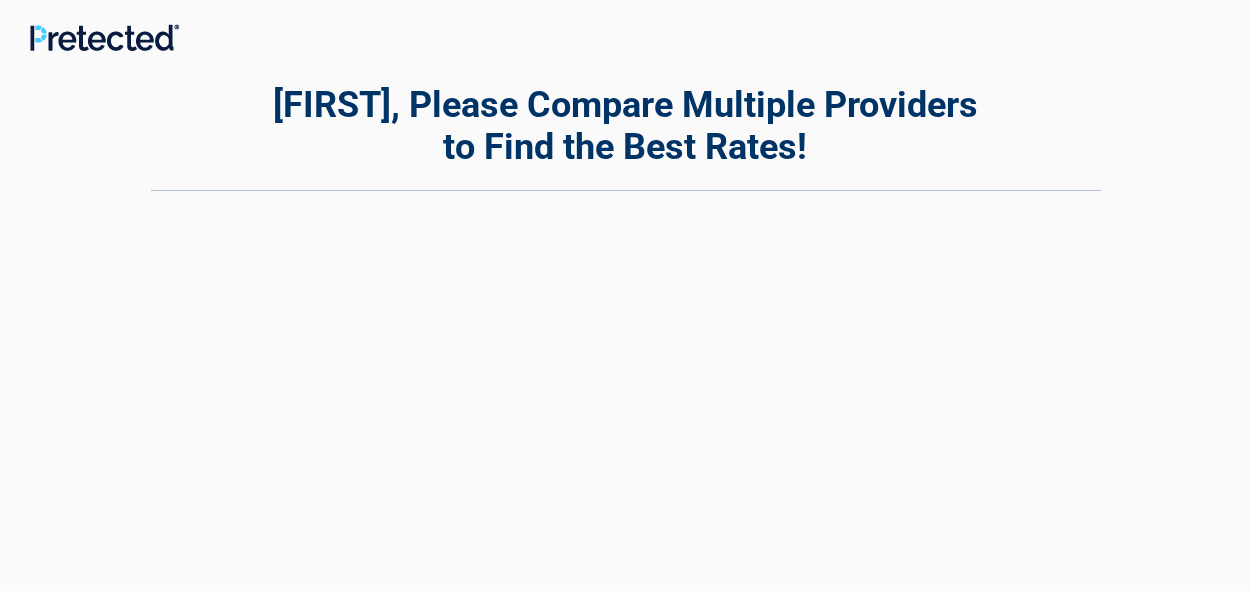 scroll, scrollTop: 0, scrollLeft: 0, axis: both 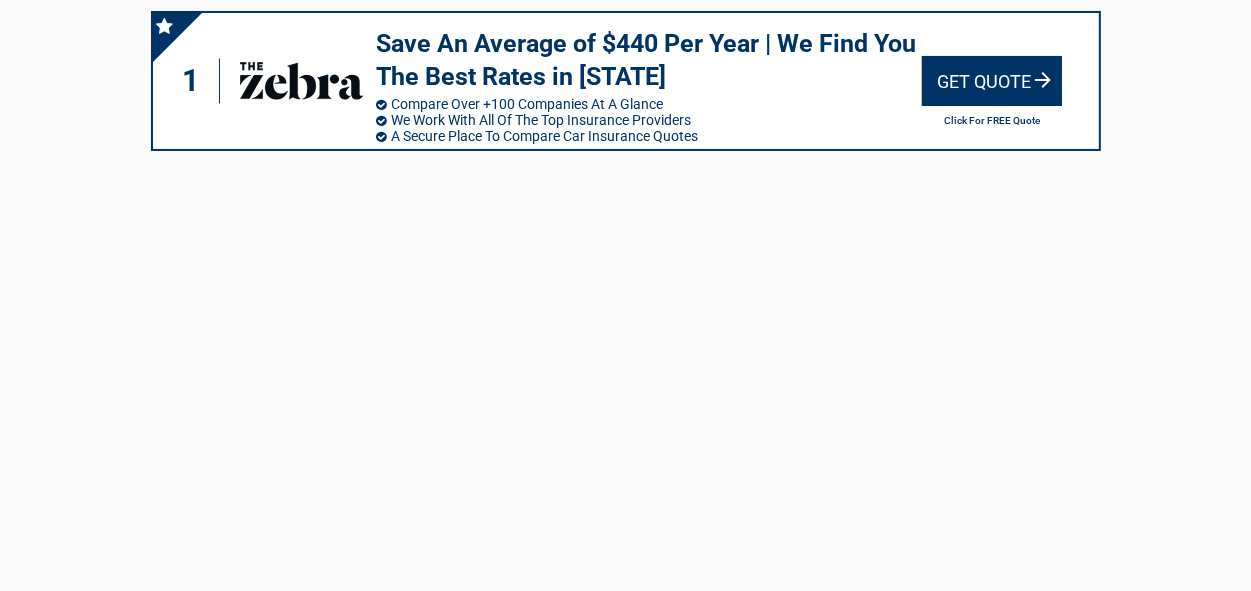 click on "Get Quote" at bounding box center (992, 81) 